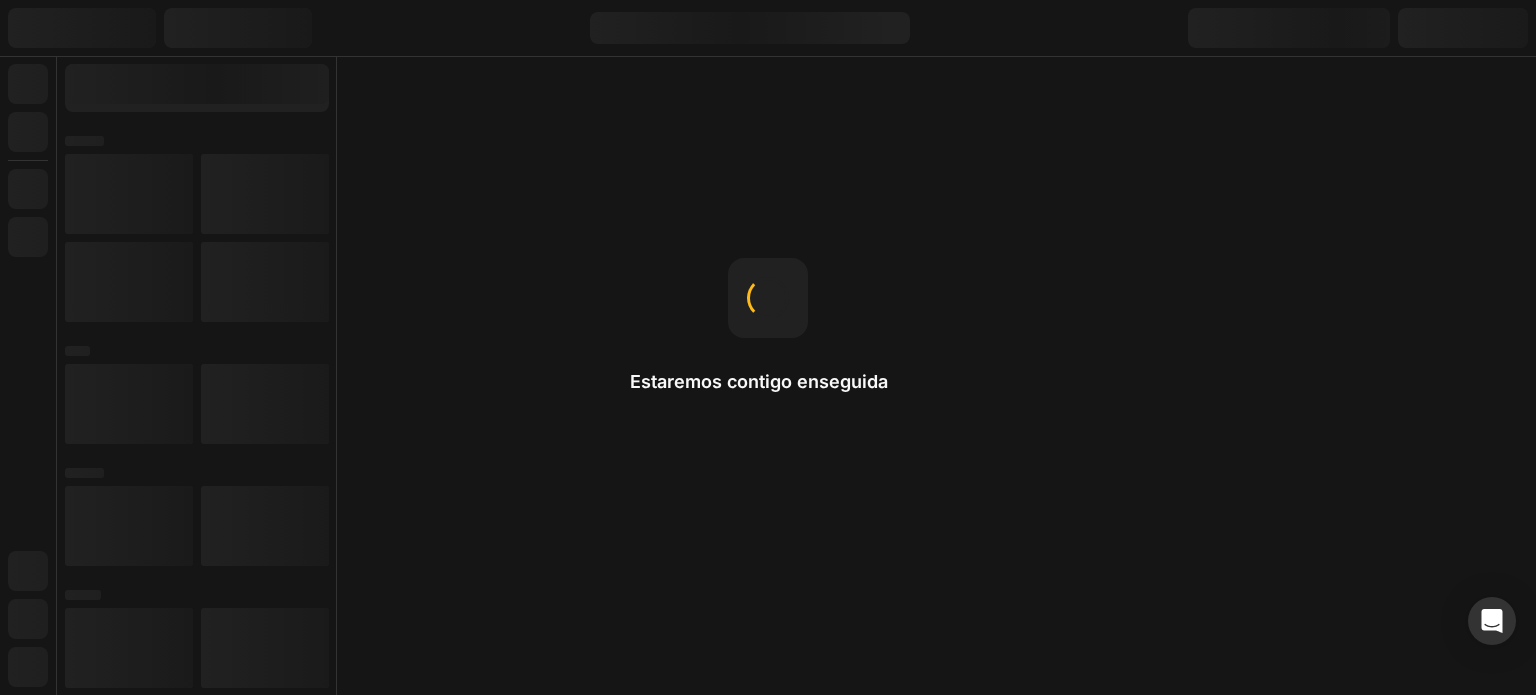 scroll, scrollTop: 0, scrollLeft: 0, axis: both 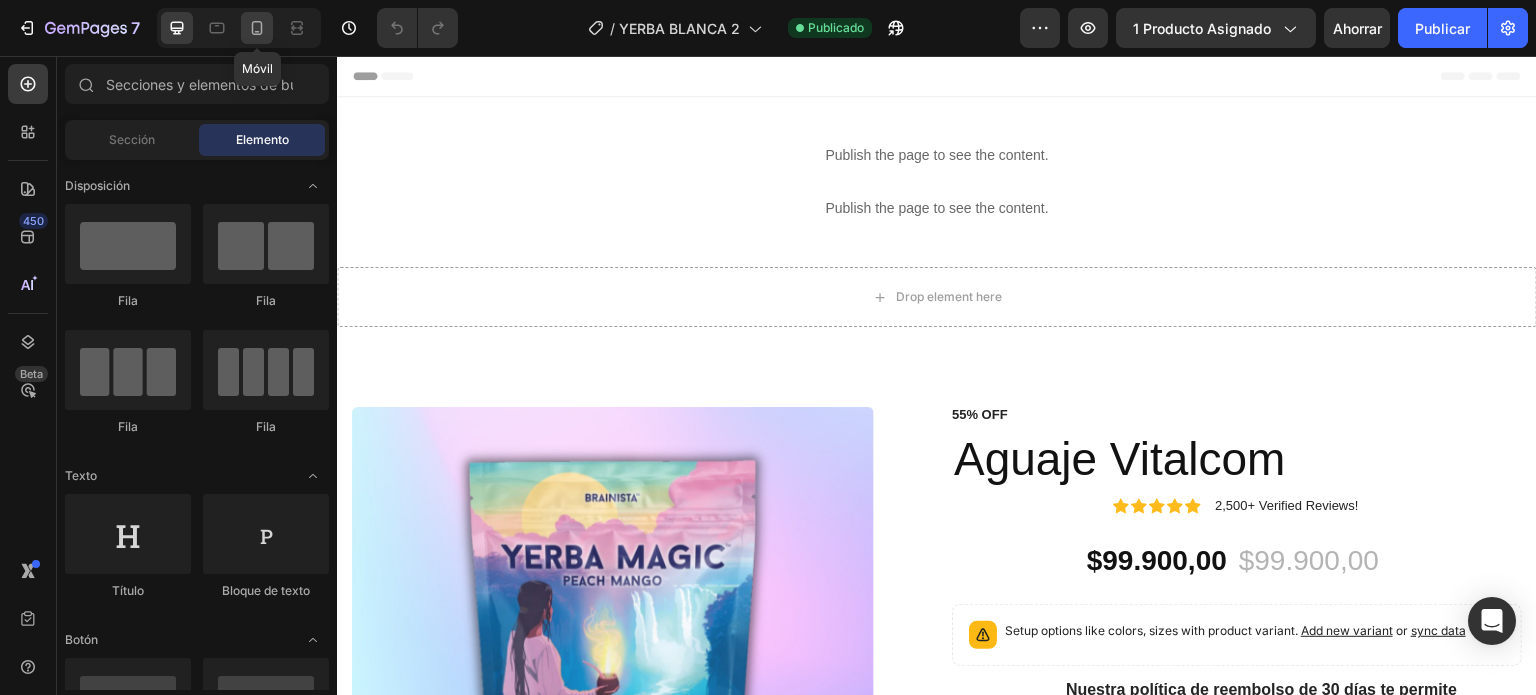 click 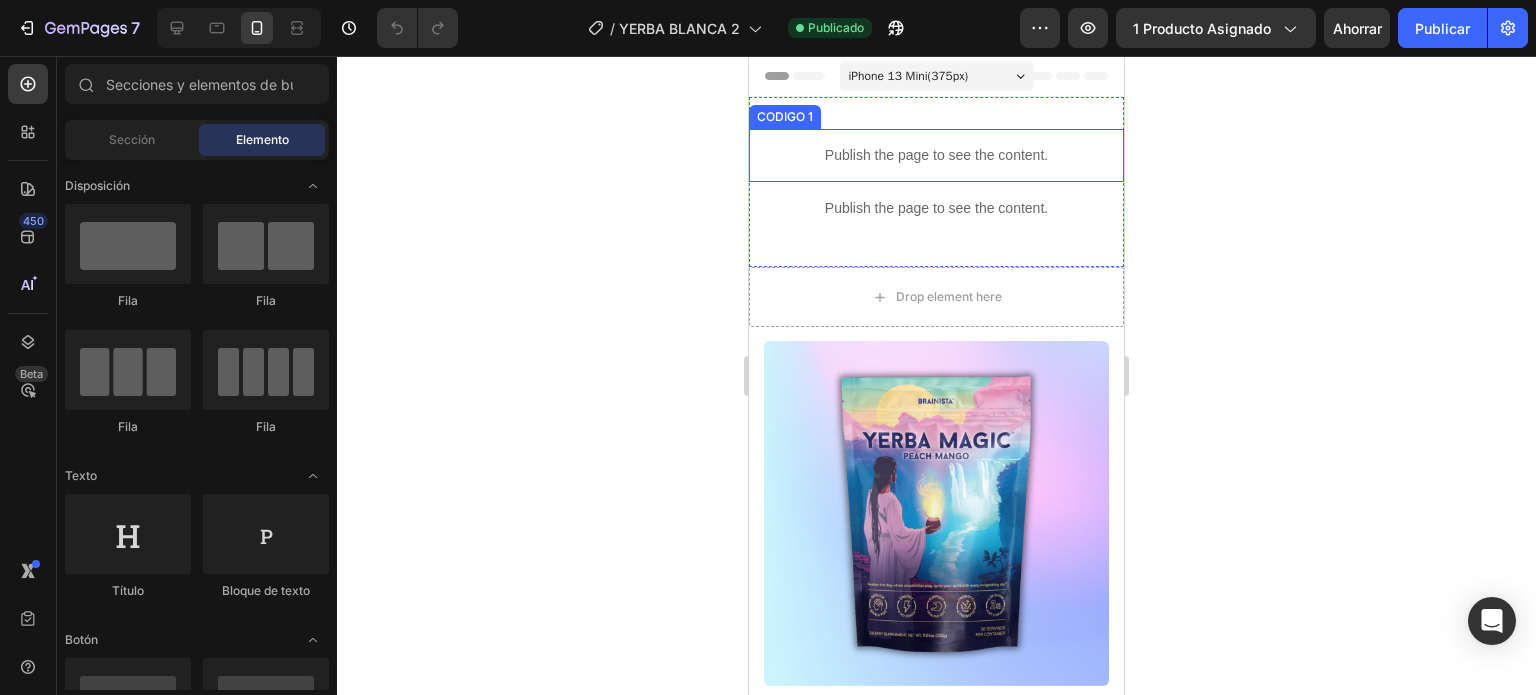 click on "Publish the page to see the content." at bounding box center (936, 155) 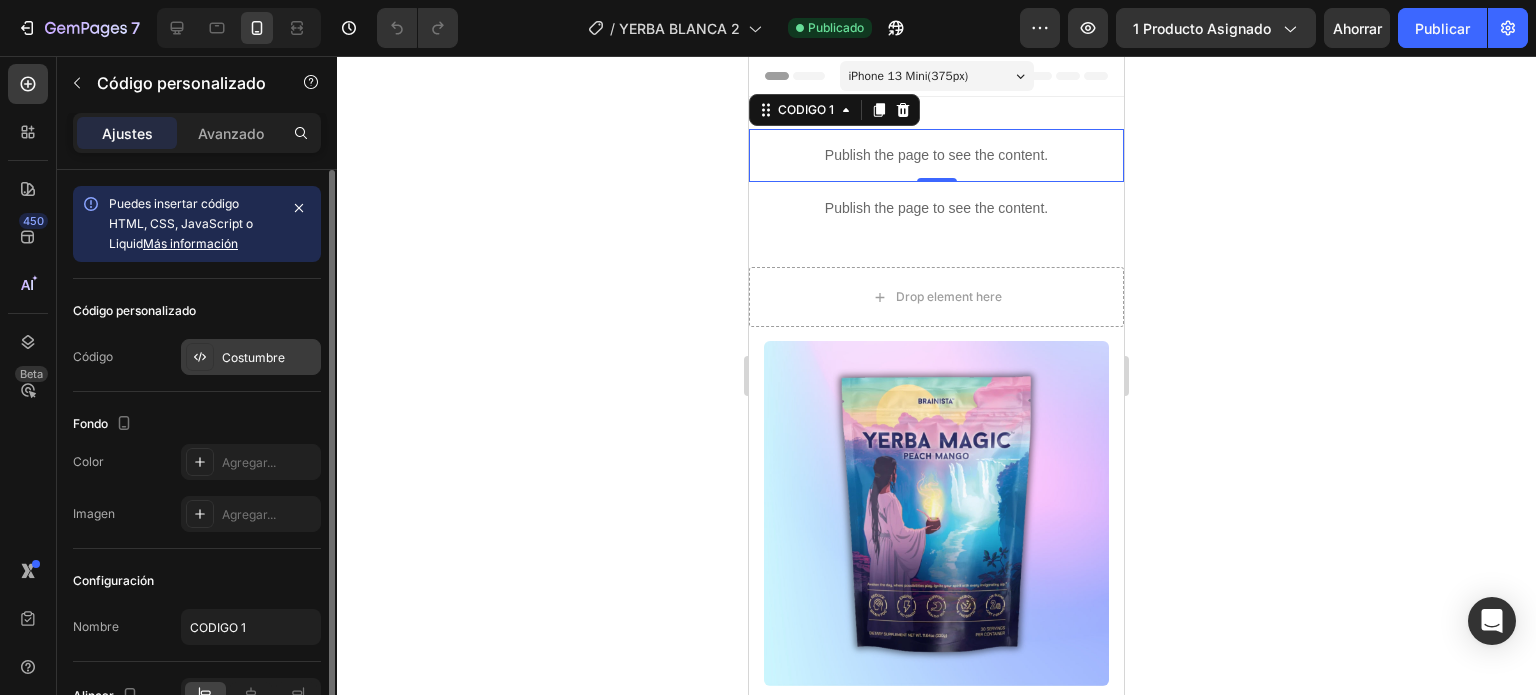 click on "Costumbre" at bounding box center (253, 357) 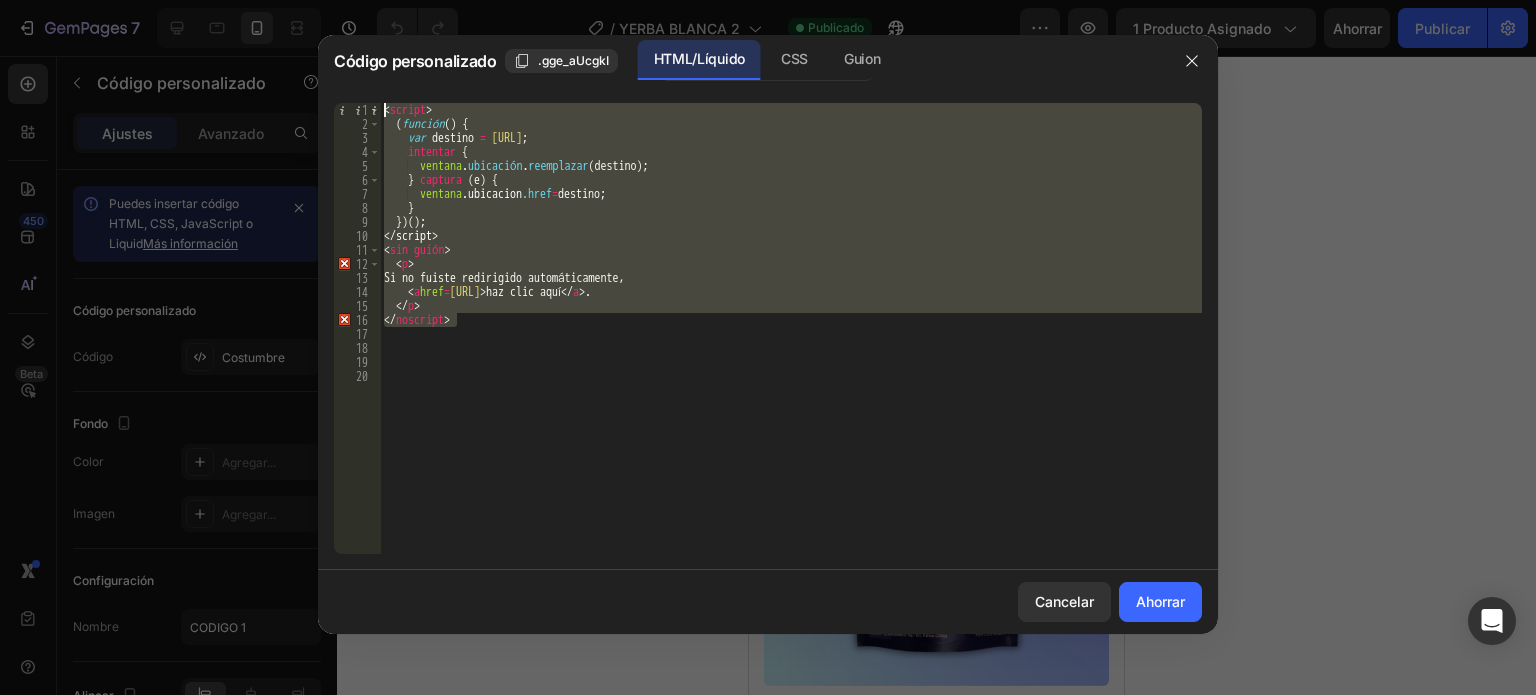 drag, startPoint x: 472, startPoint y: 317, endPoint x: 328, endPoint y: 79, distance: 278.1726 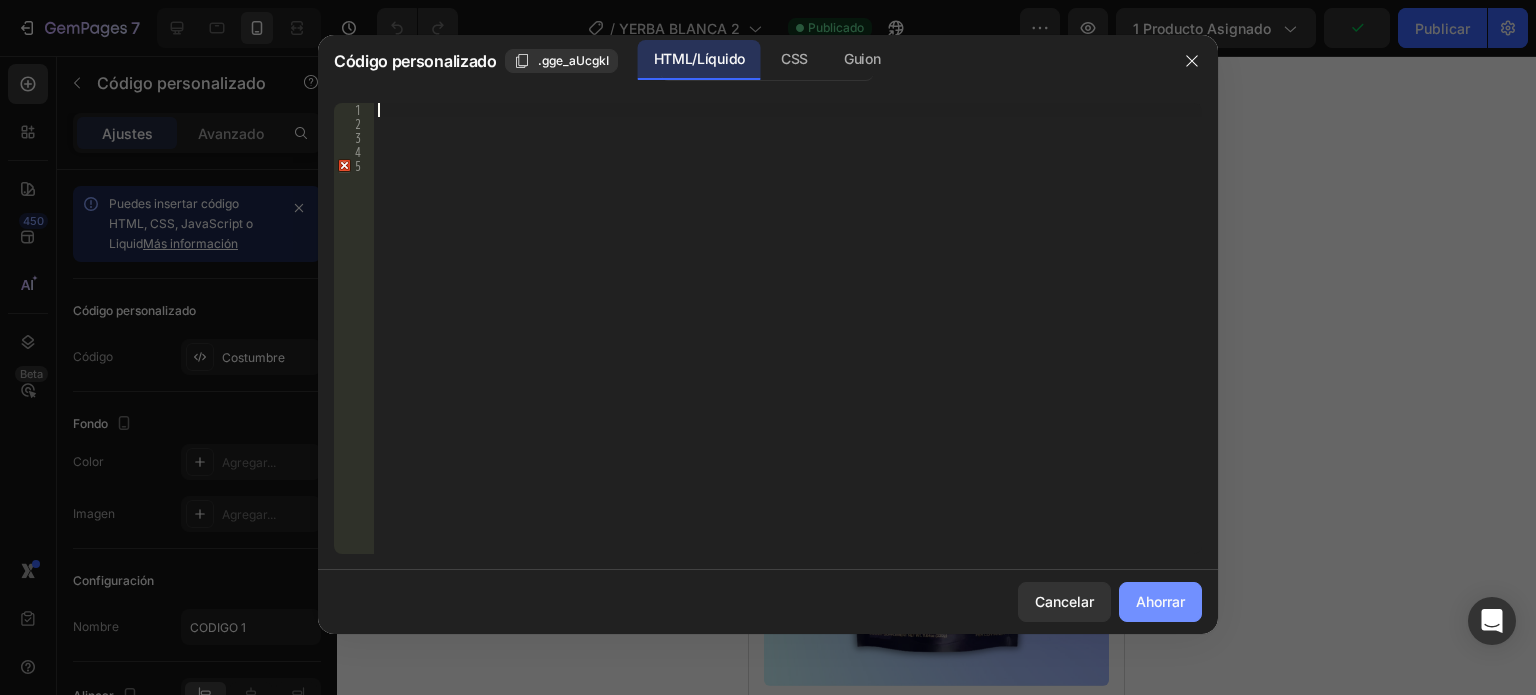 click on "Ahorrar" at bounding box center [1160, 601] 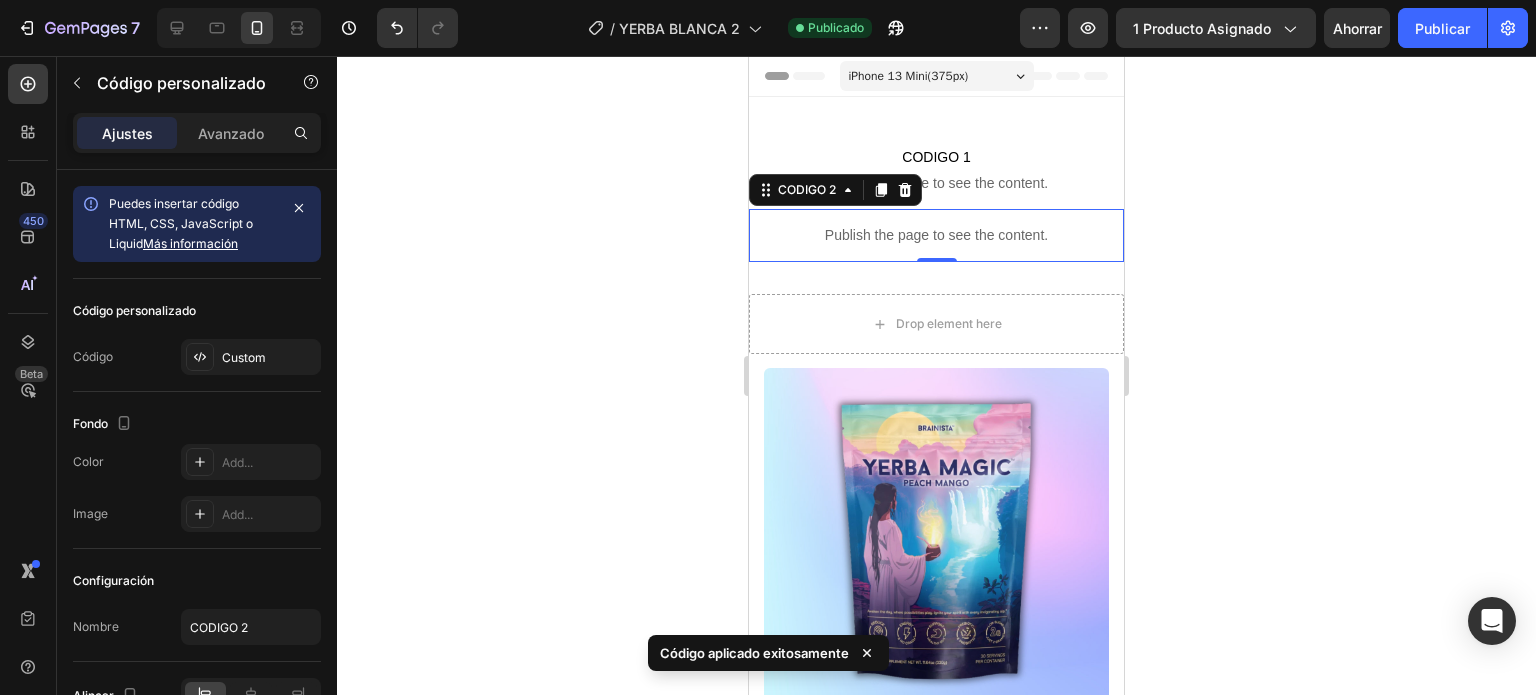 click on "Publish the page to see the content." at bounding box center [936, 235] 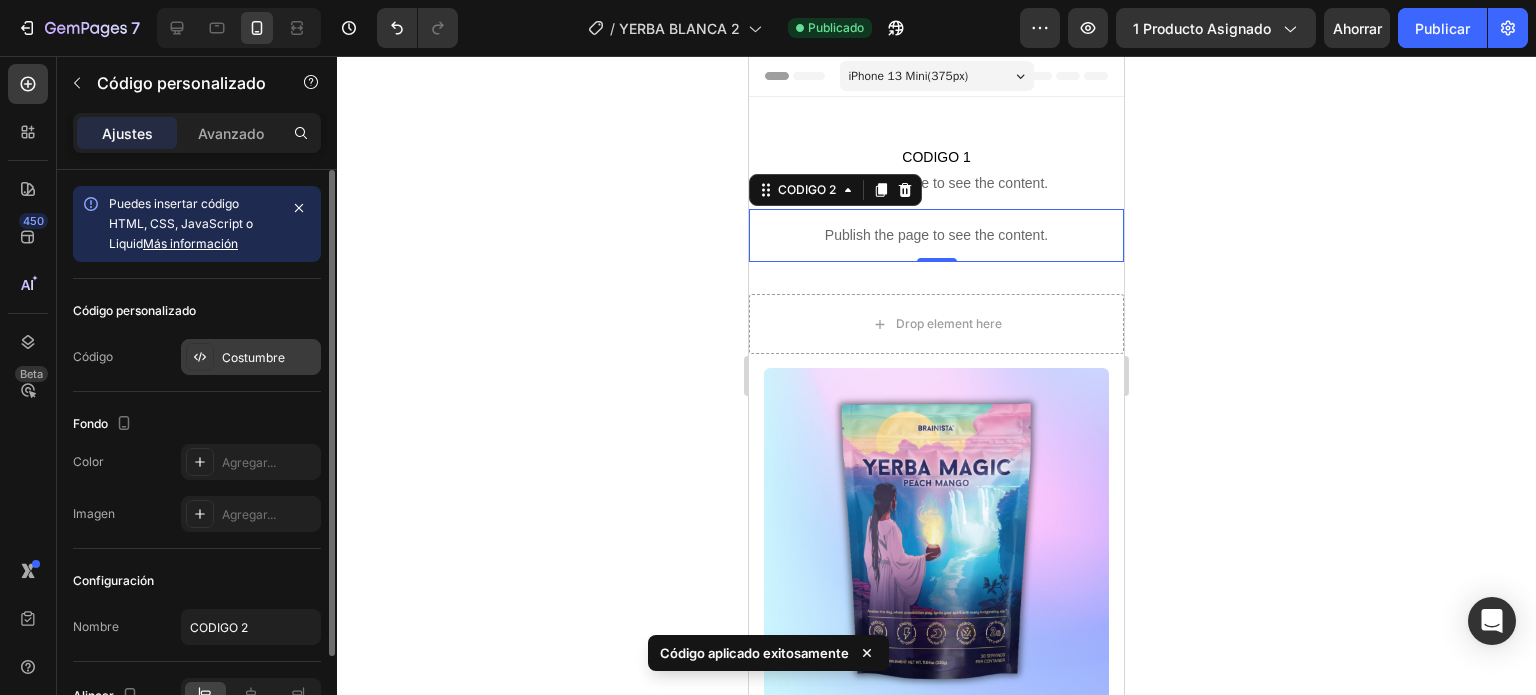 click on "Costumbre" at bounding box center (253, 357) 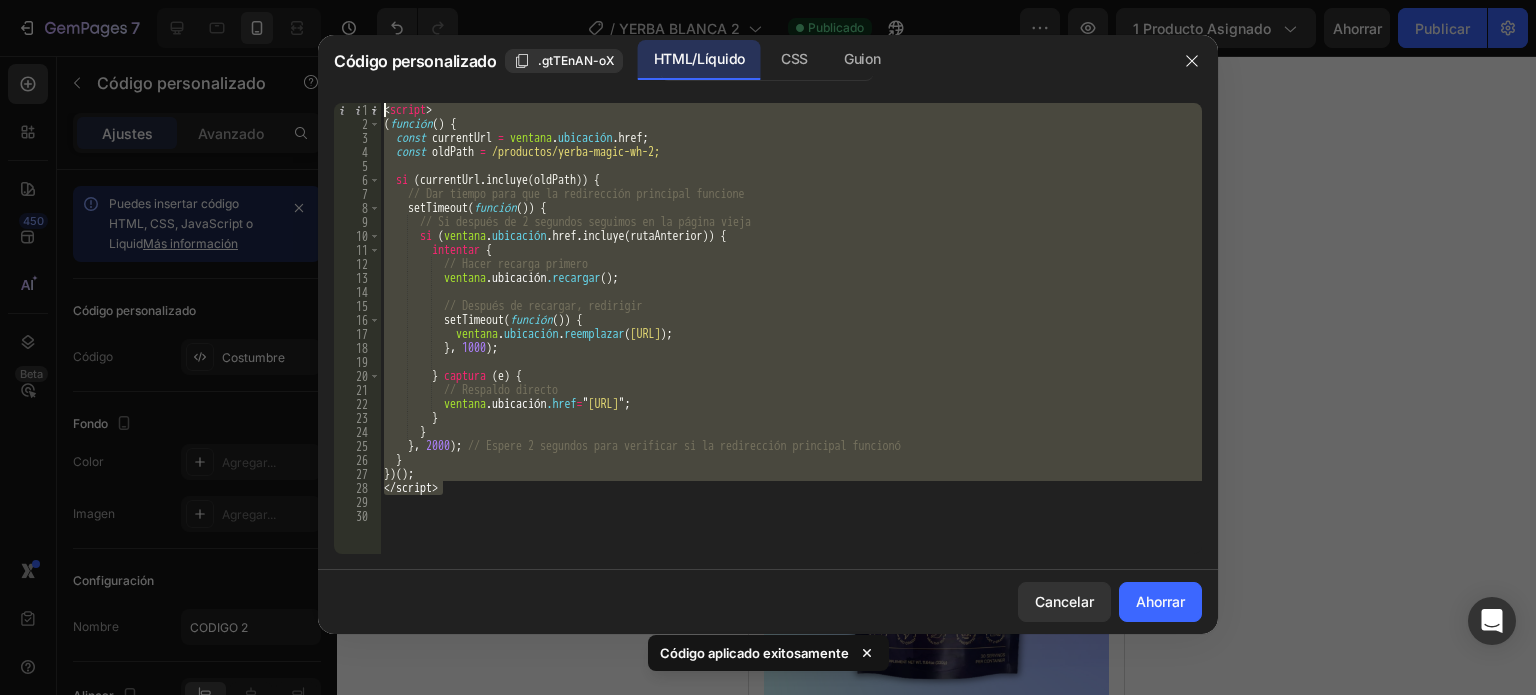 drag, startPoint x: 483, startPoint y: 488, endPoint x: 303, endPoint y: 55, distance: 468.92325 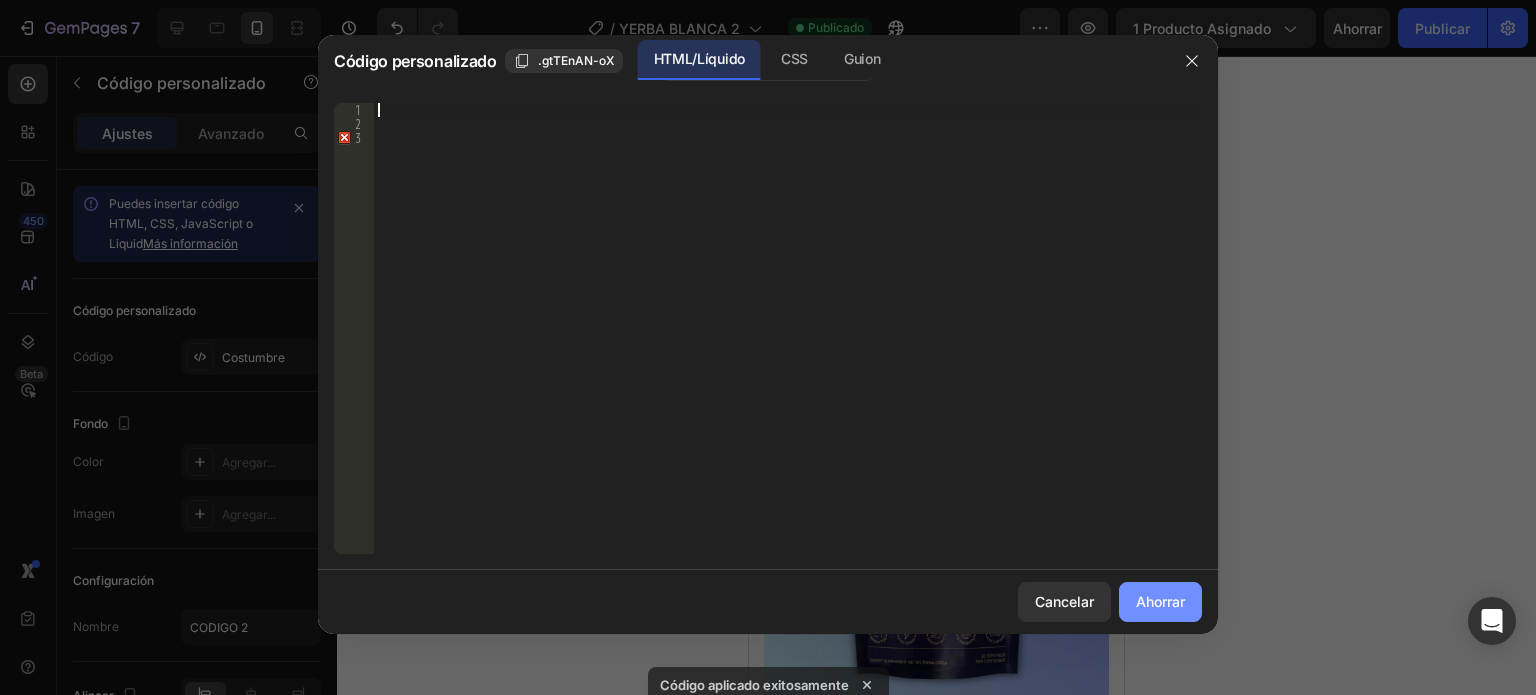 click on "Ahorrar" at bounding box center (1160, 601) 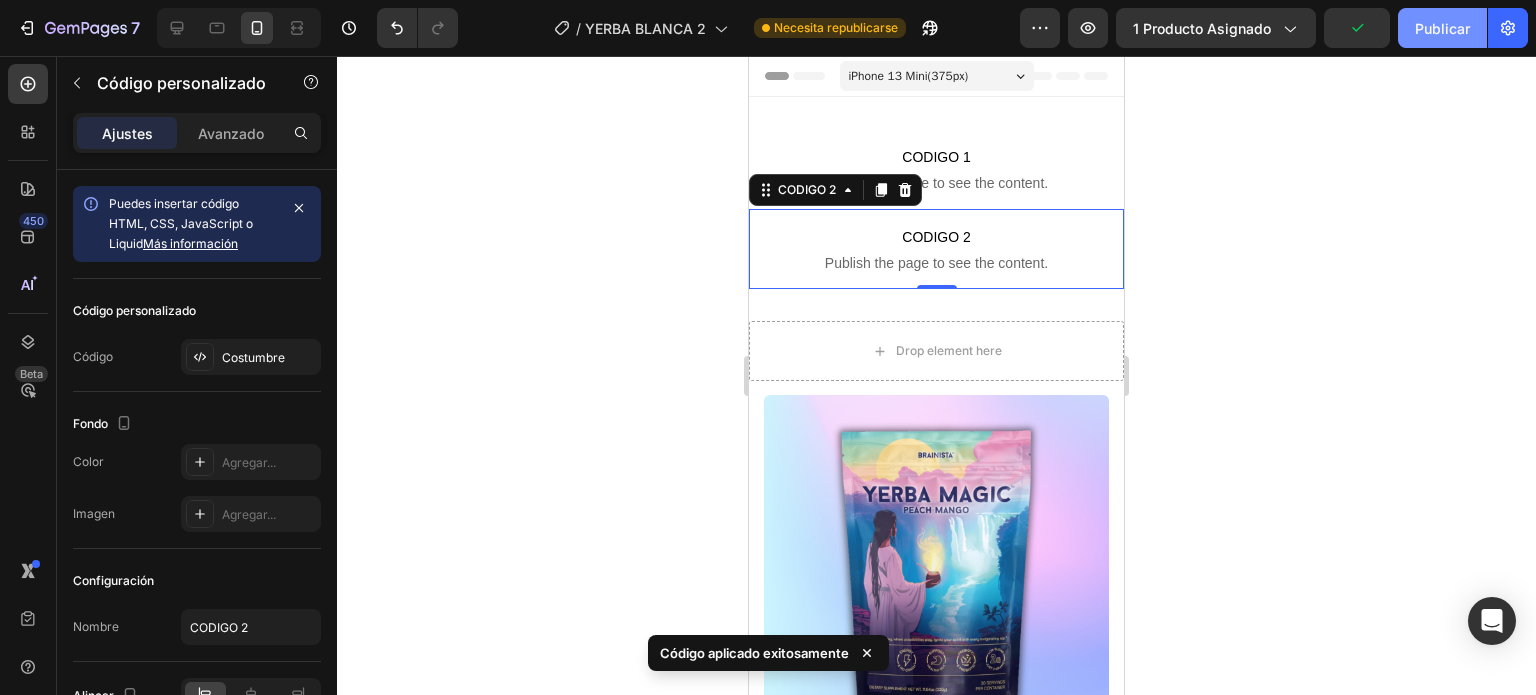 click on "Publicar" 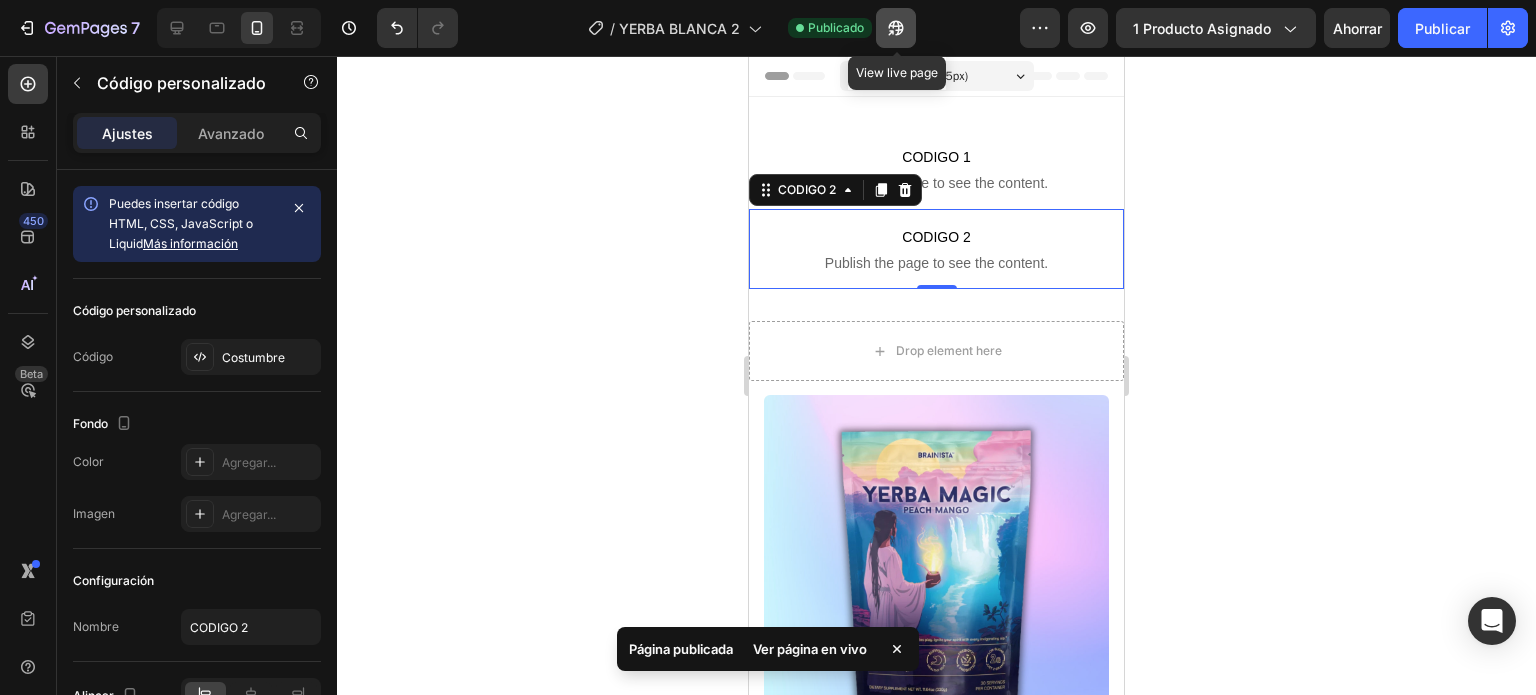 click 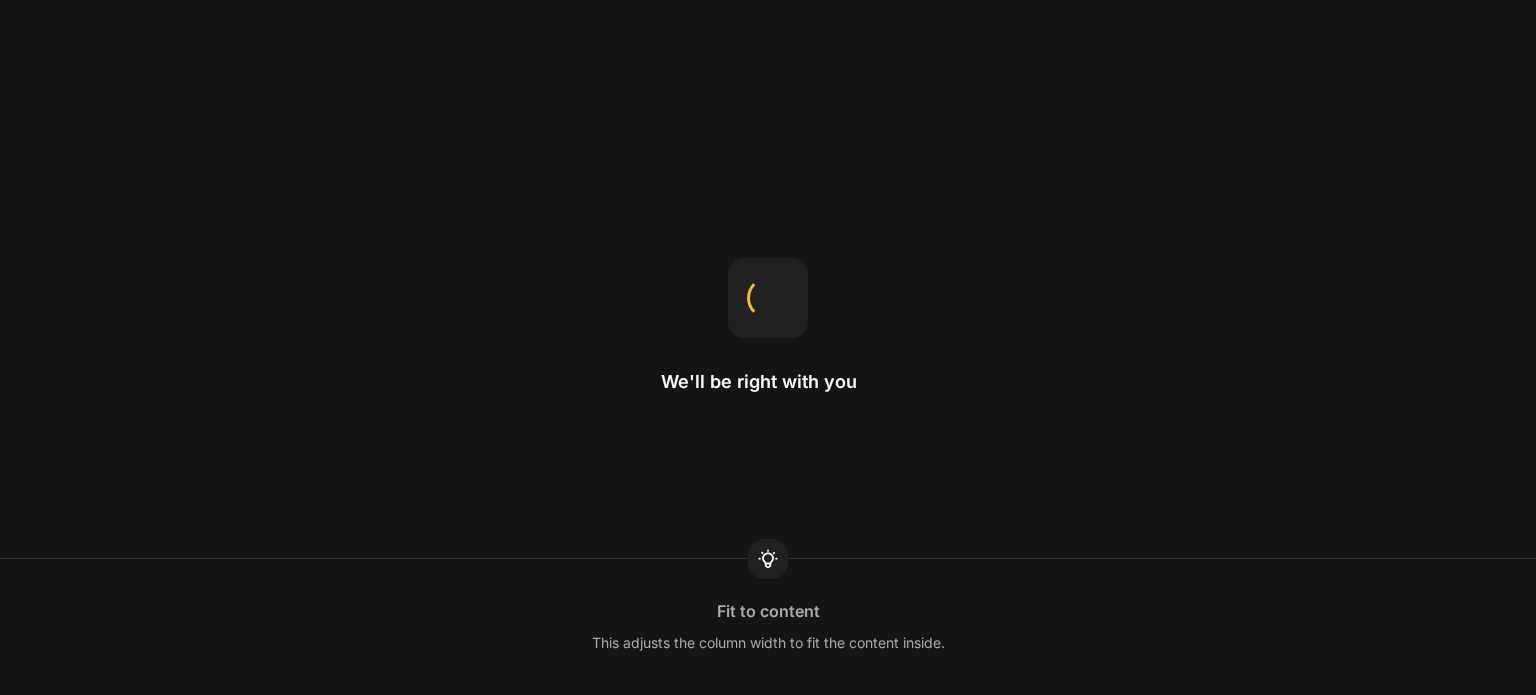 scroll, scrollTop: 0, scrollLeft: 0, axis: both 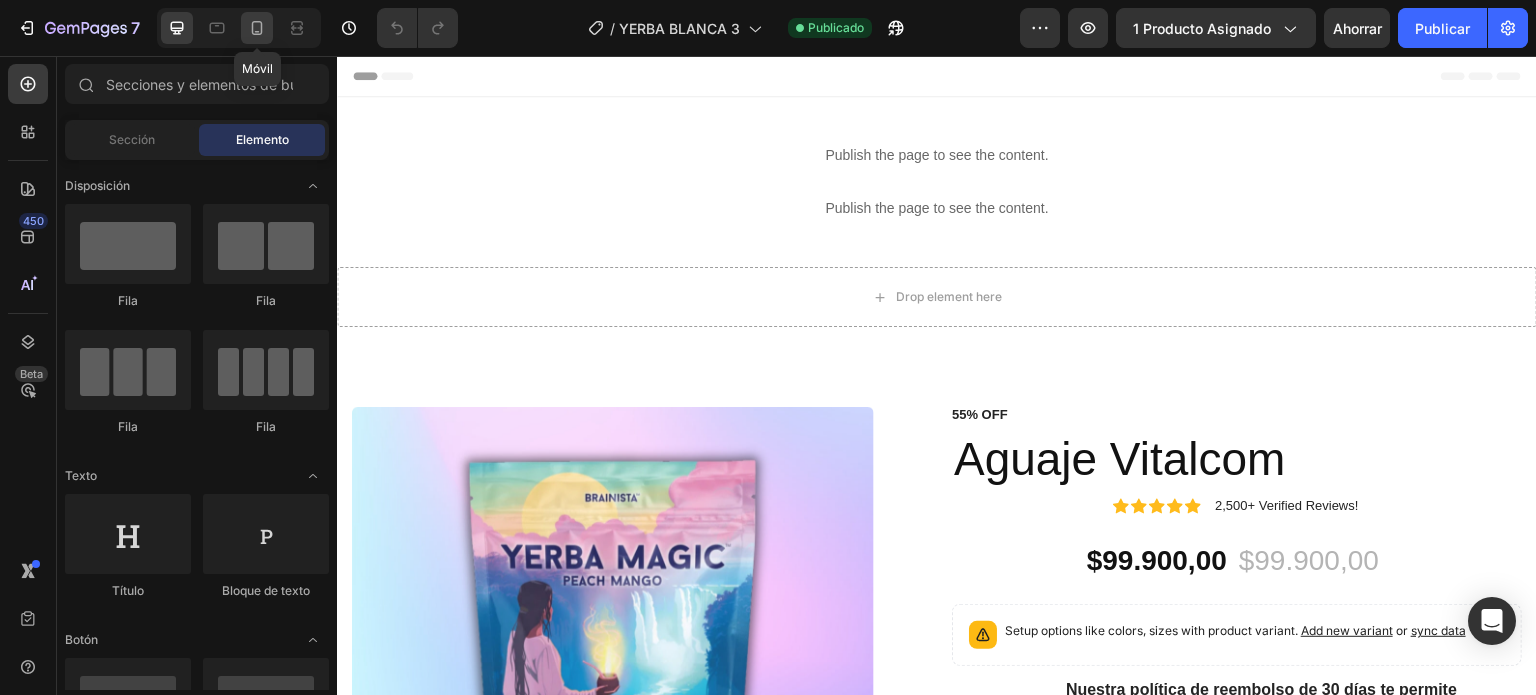 click 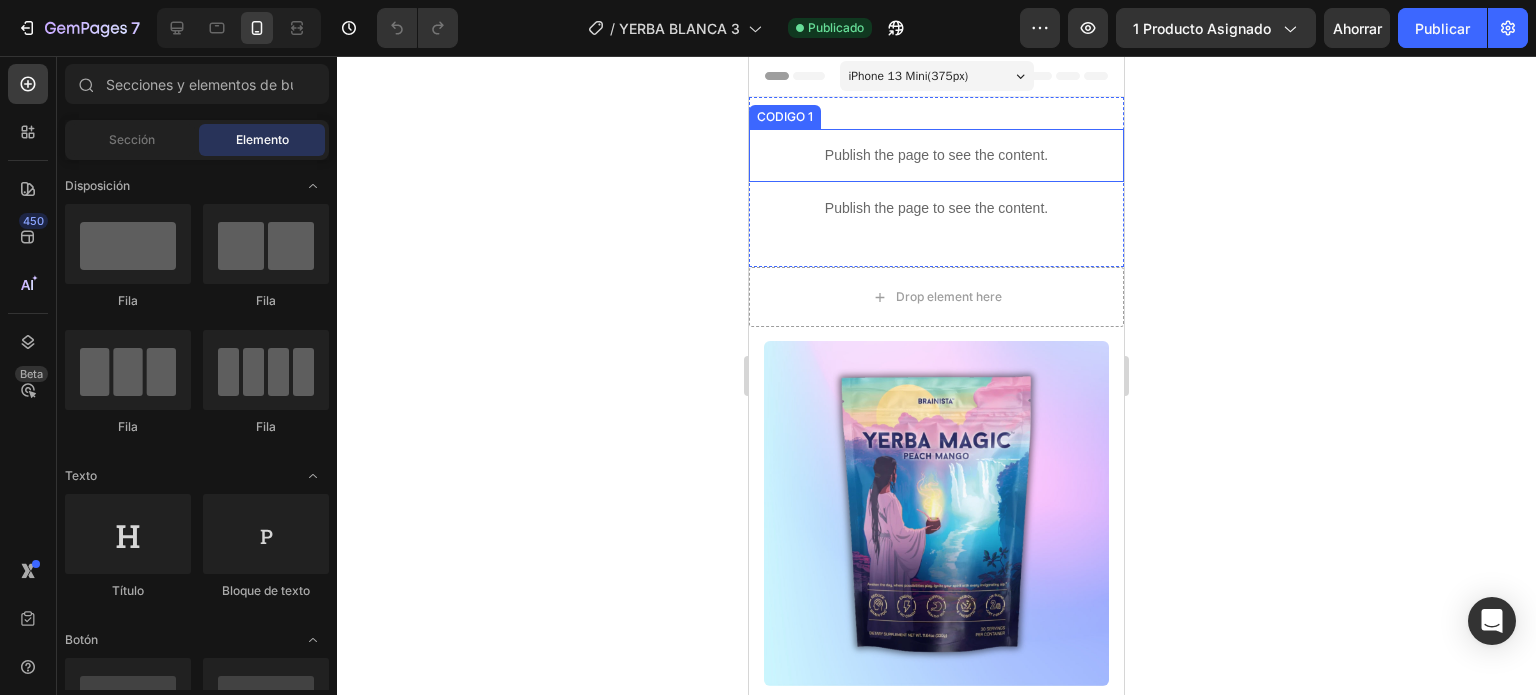 click on "Publish the page to see the content." at bounding box center [936, 155] 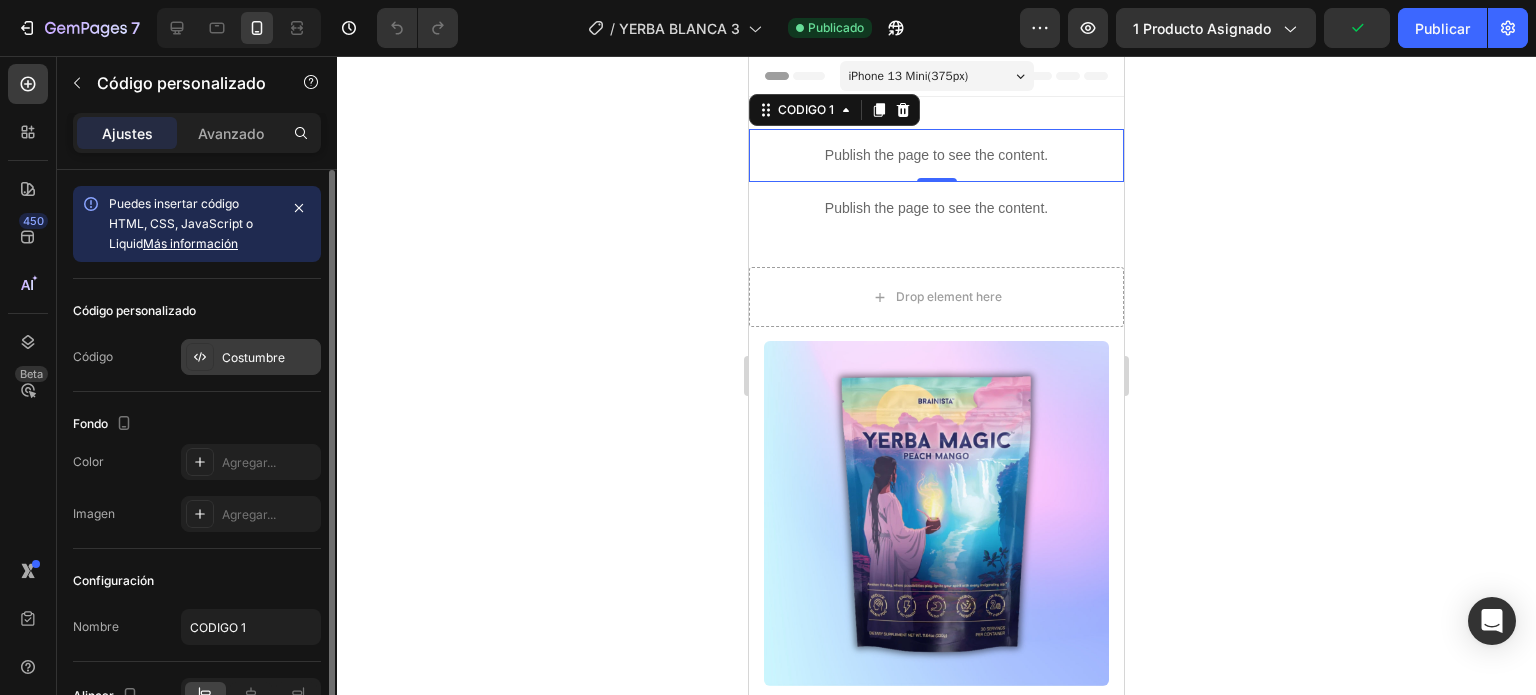 click on "Costumbre" at bounding box center [253, 357] 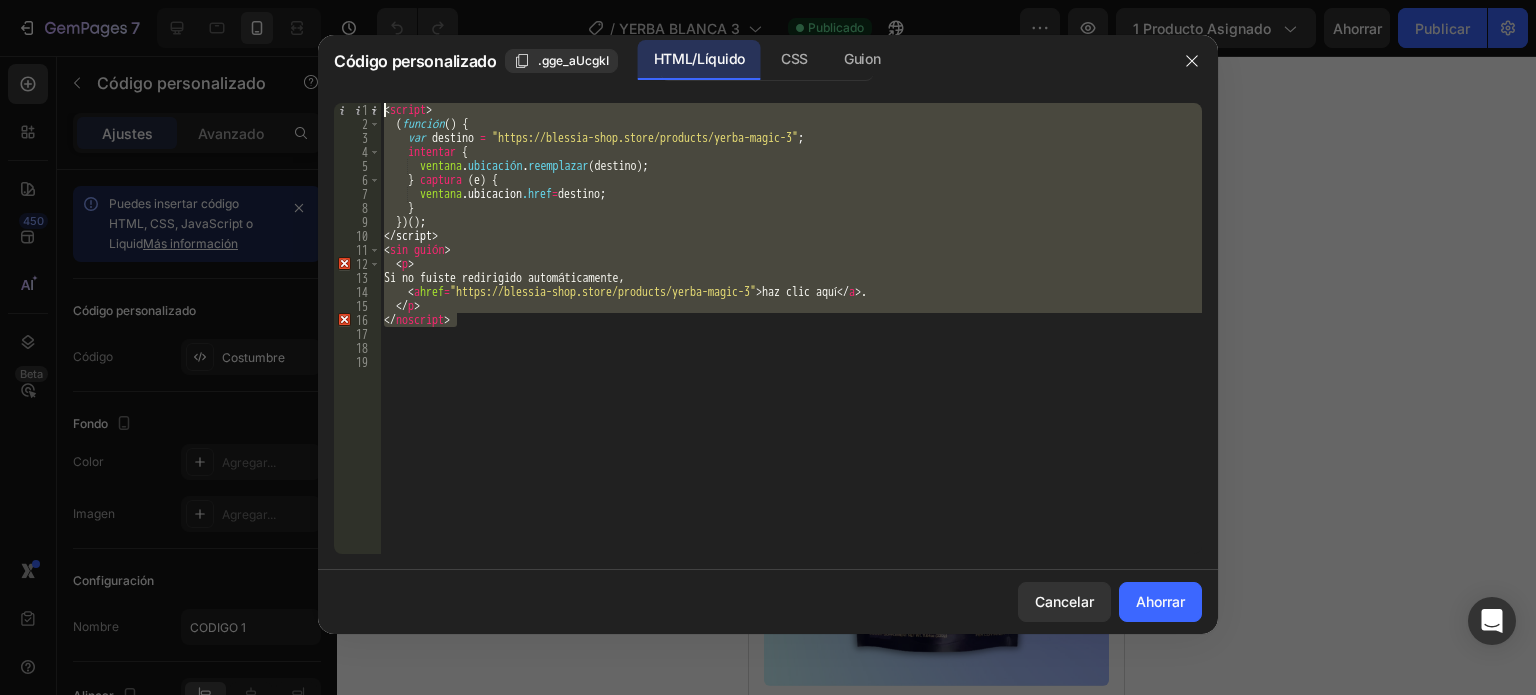 drag, startPoint x: 520, startPoint y: 325, endPoint x: 251, endPoint y: 36, distance: 394.81894 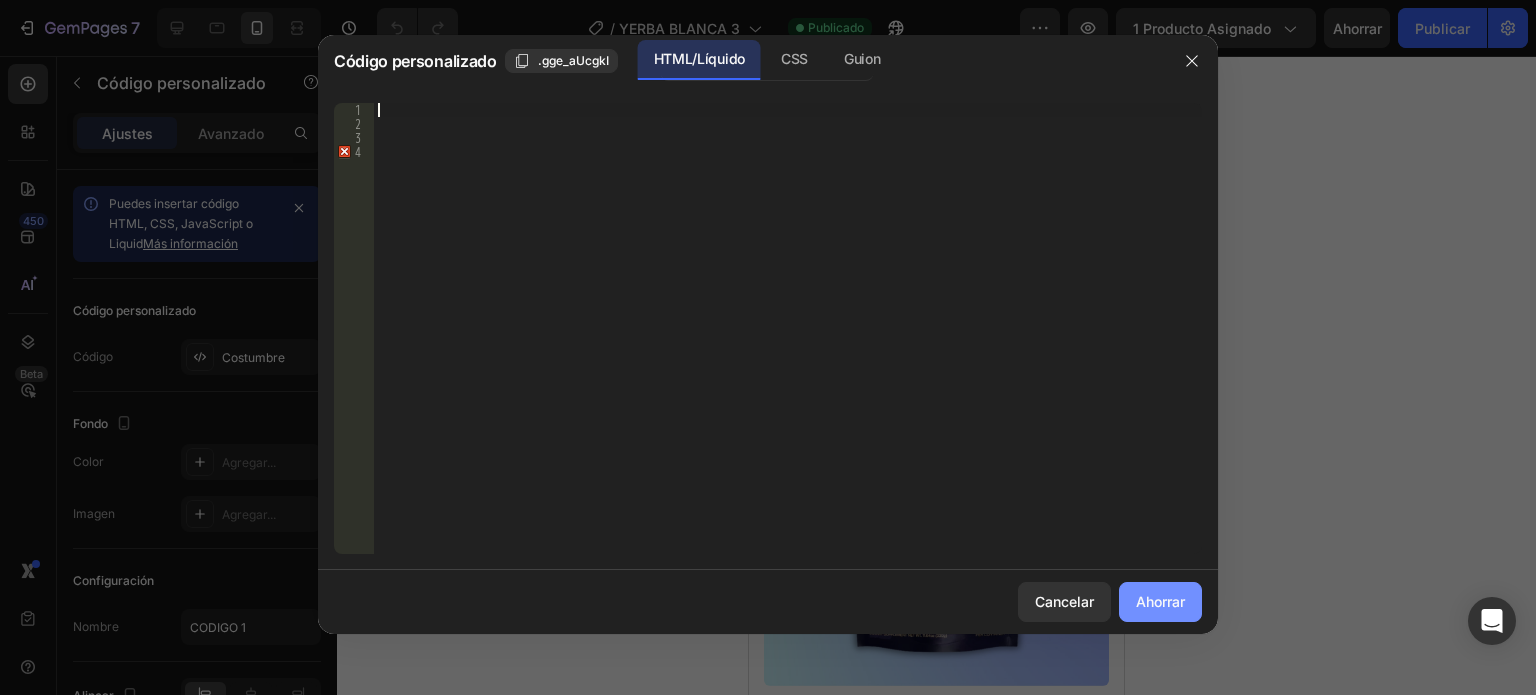 click on "Ahorrar" at bounding box center (1160, 601) 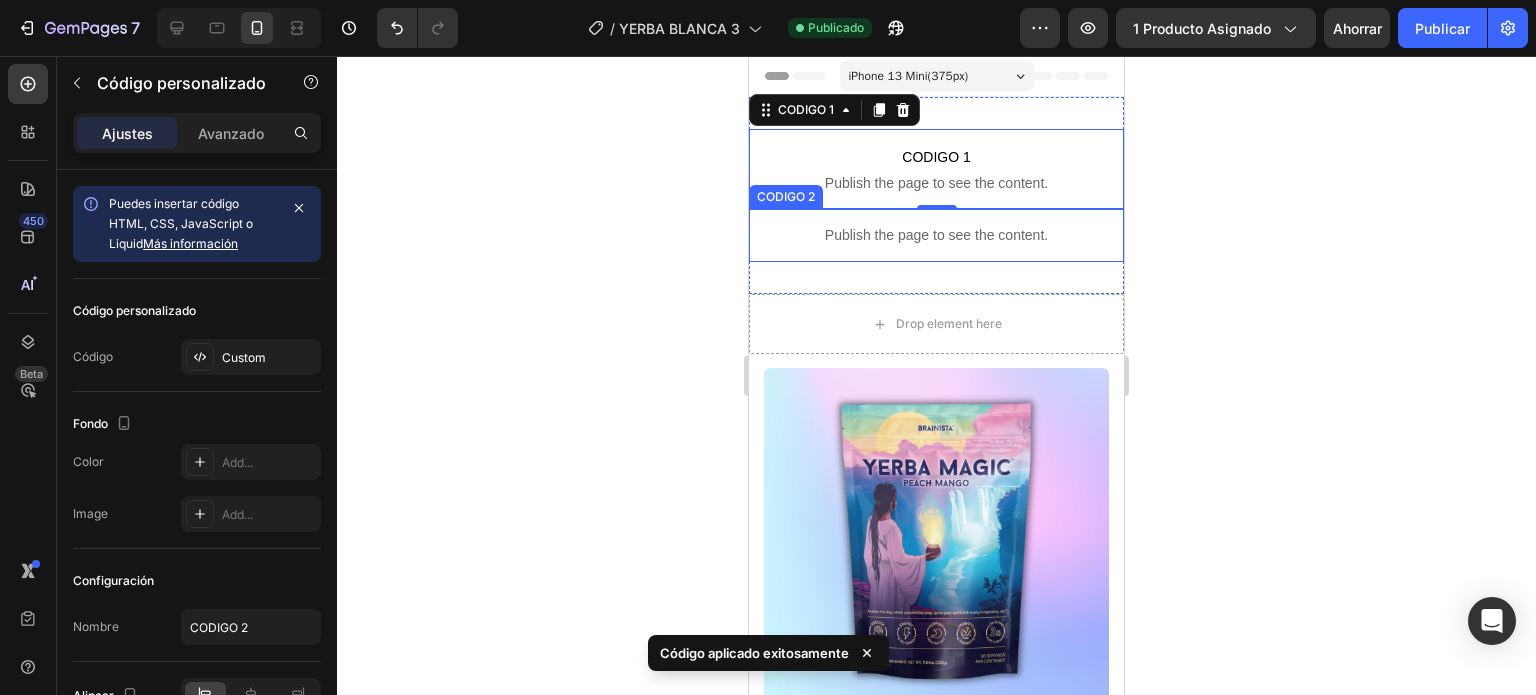 click on "Publish the page to see the content." at bounding box center (936, 235) 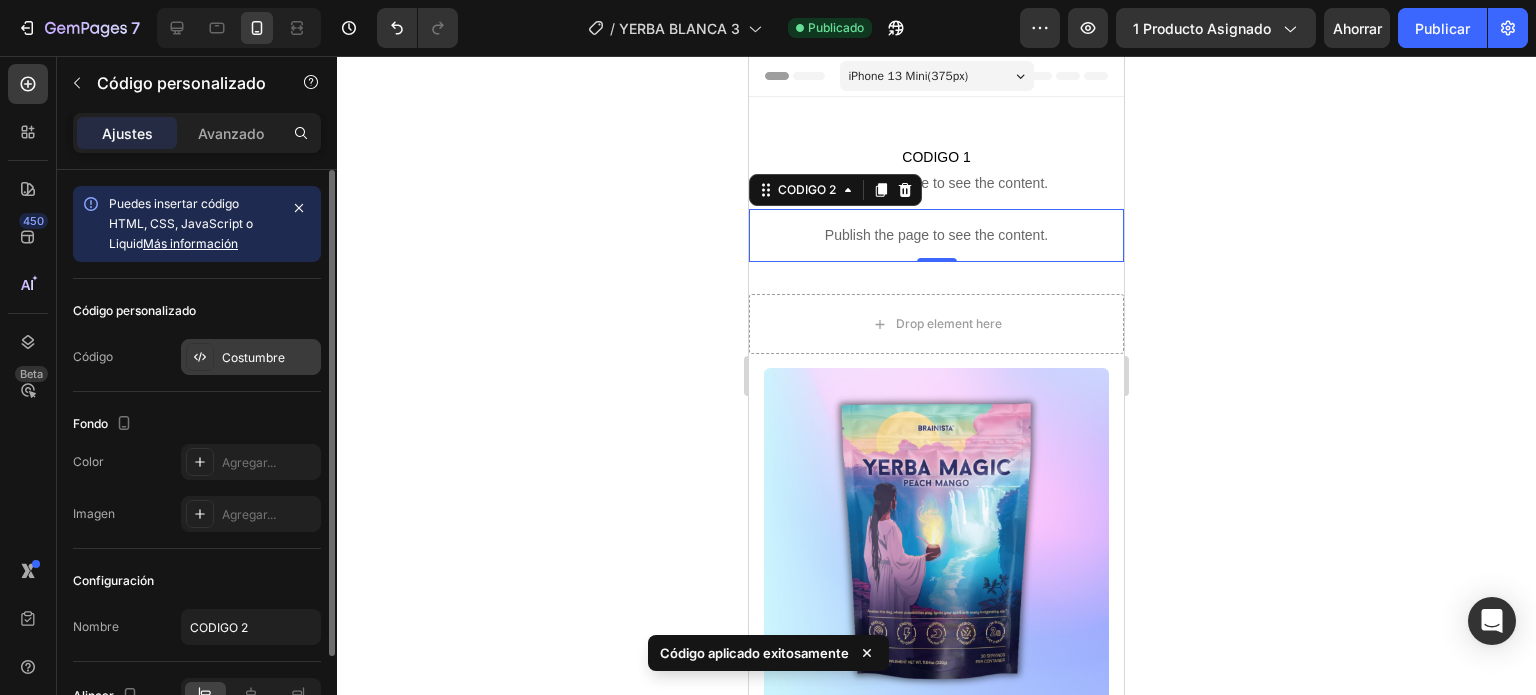 click on "Costumbre" at bounding box center [253, 357] 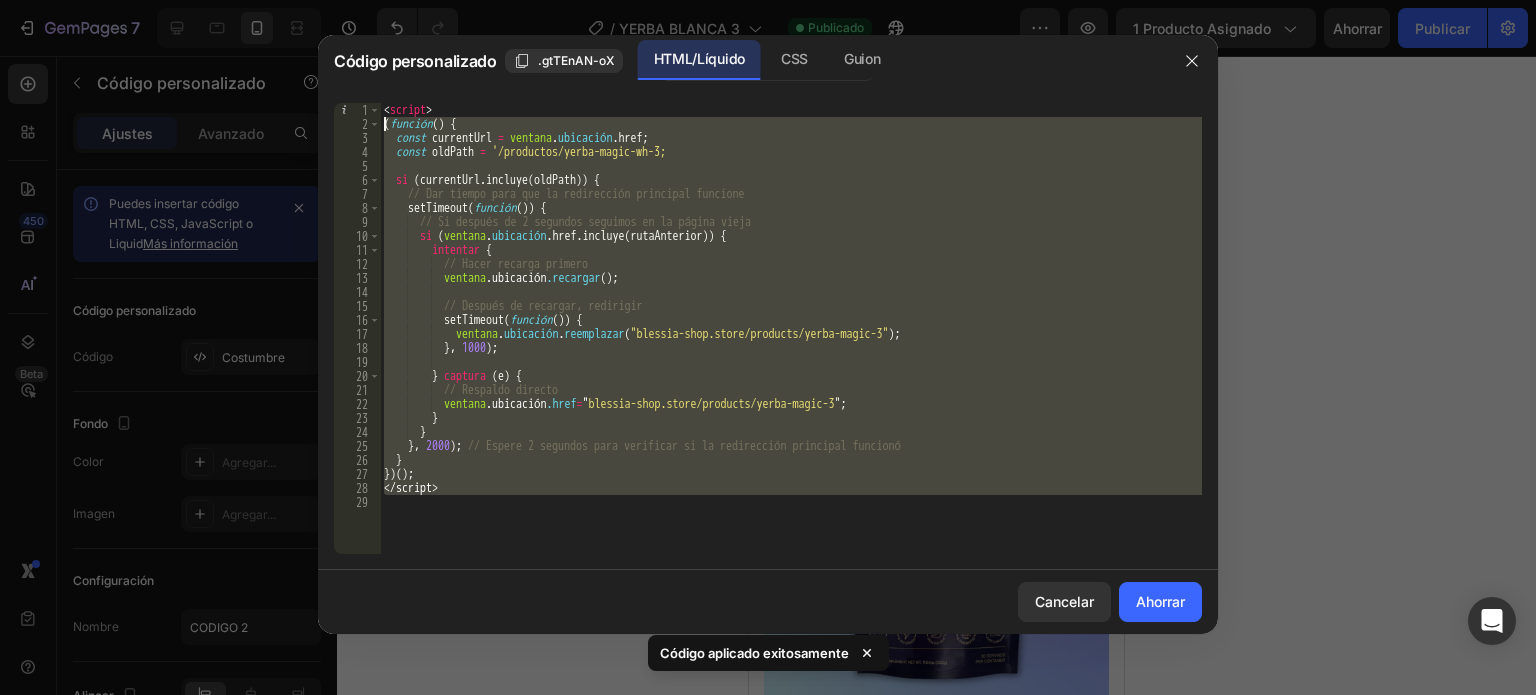 drag, startPoint x: 470, startPoint y: 495, endPoint x: 332, endPoint y: 105, distance: 413.69553 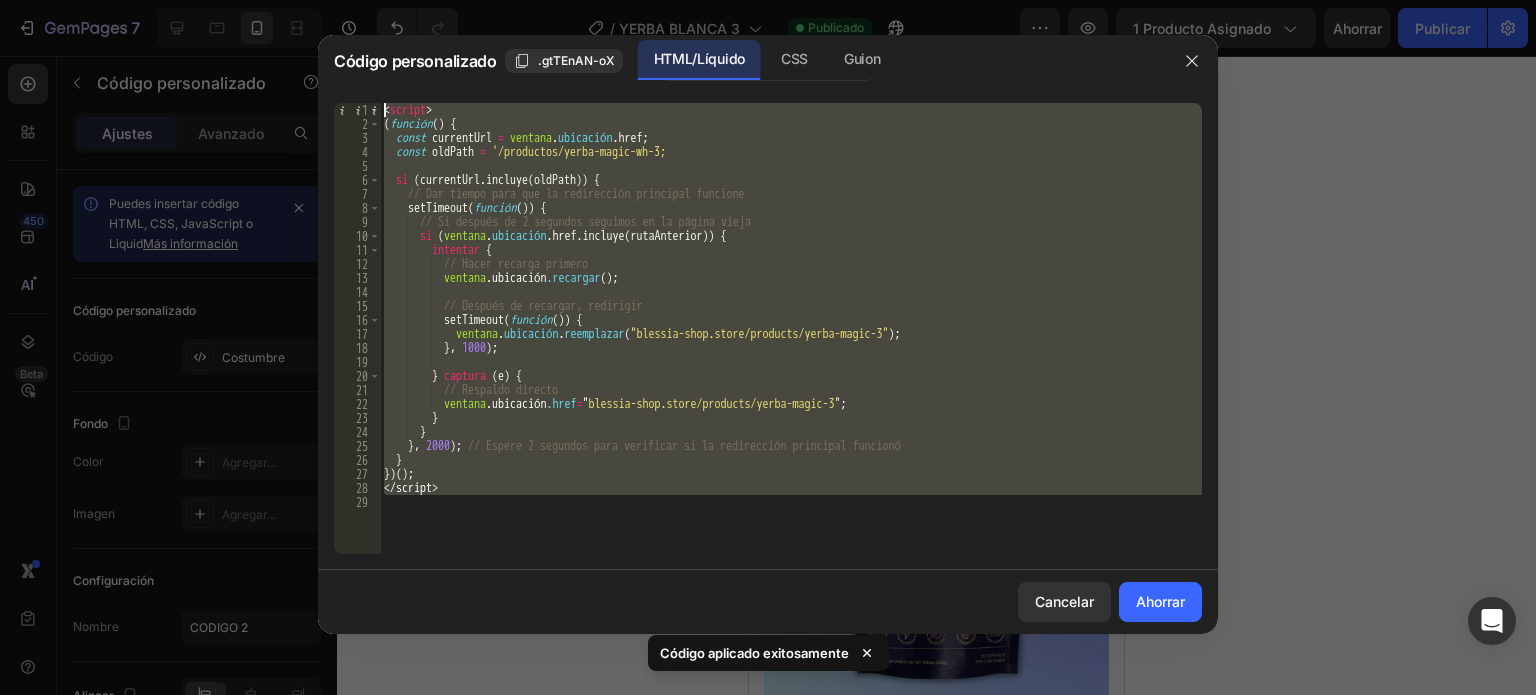 type 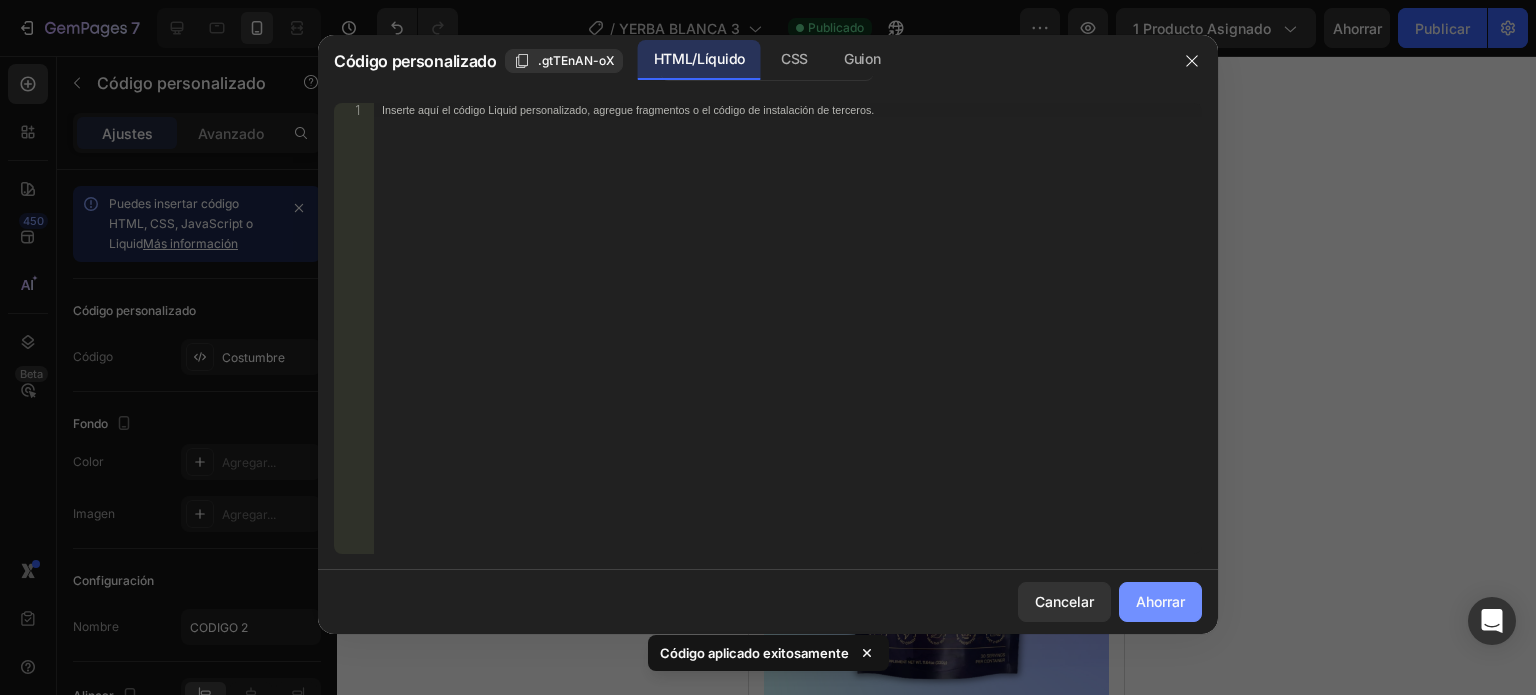 click on "Ahorrar" at bounding box center [1160, 601] 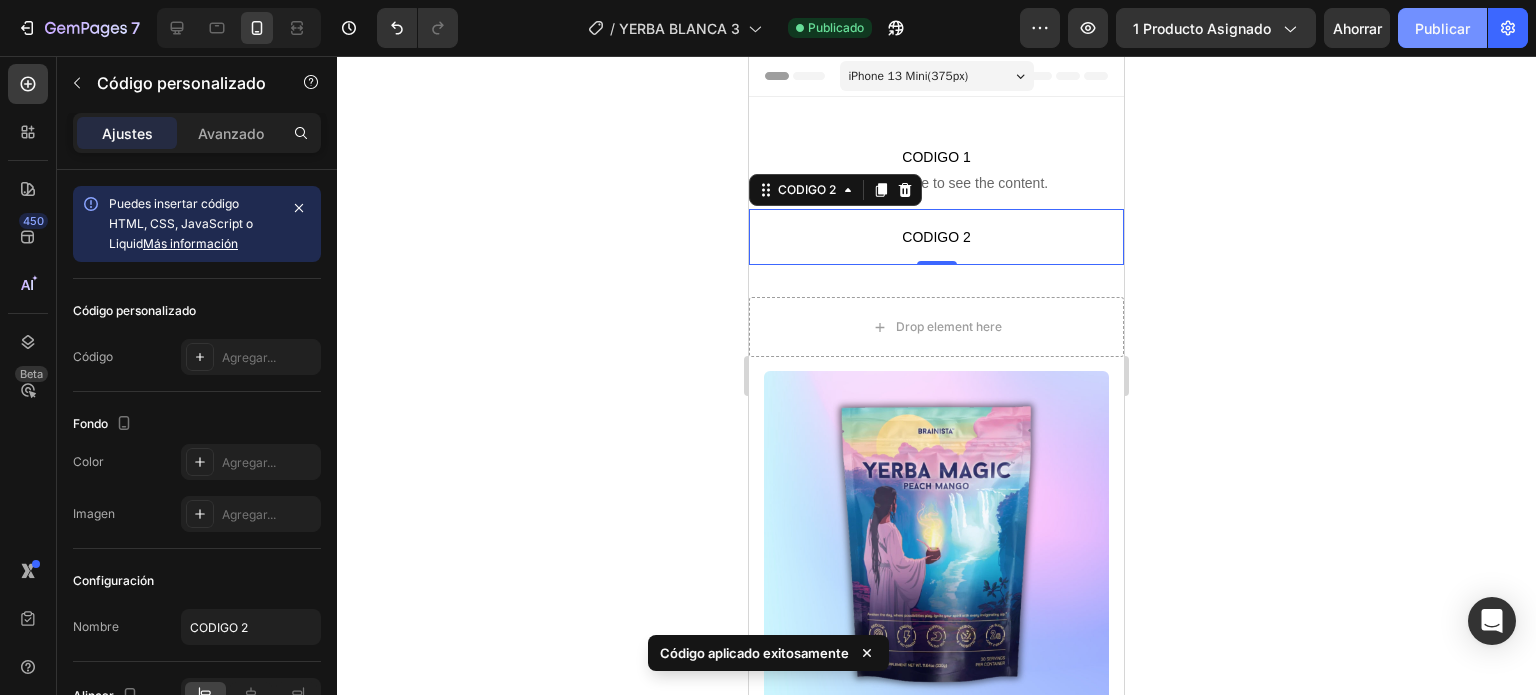 click on "Publicar" 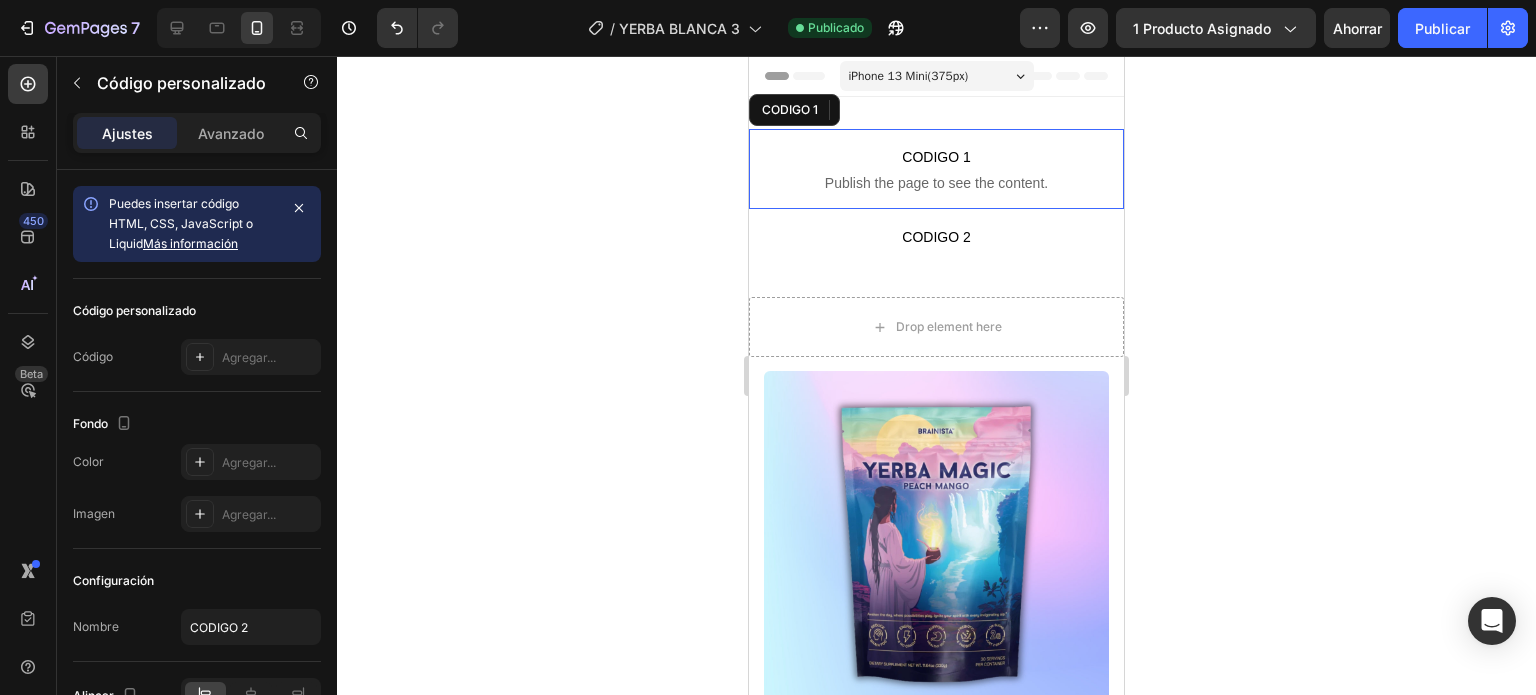 click on "CODIGO 1" at bounding box center [936, 157] 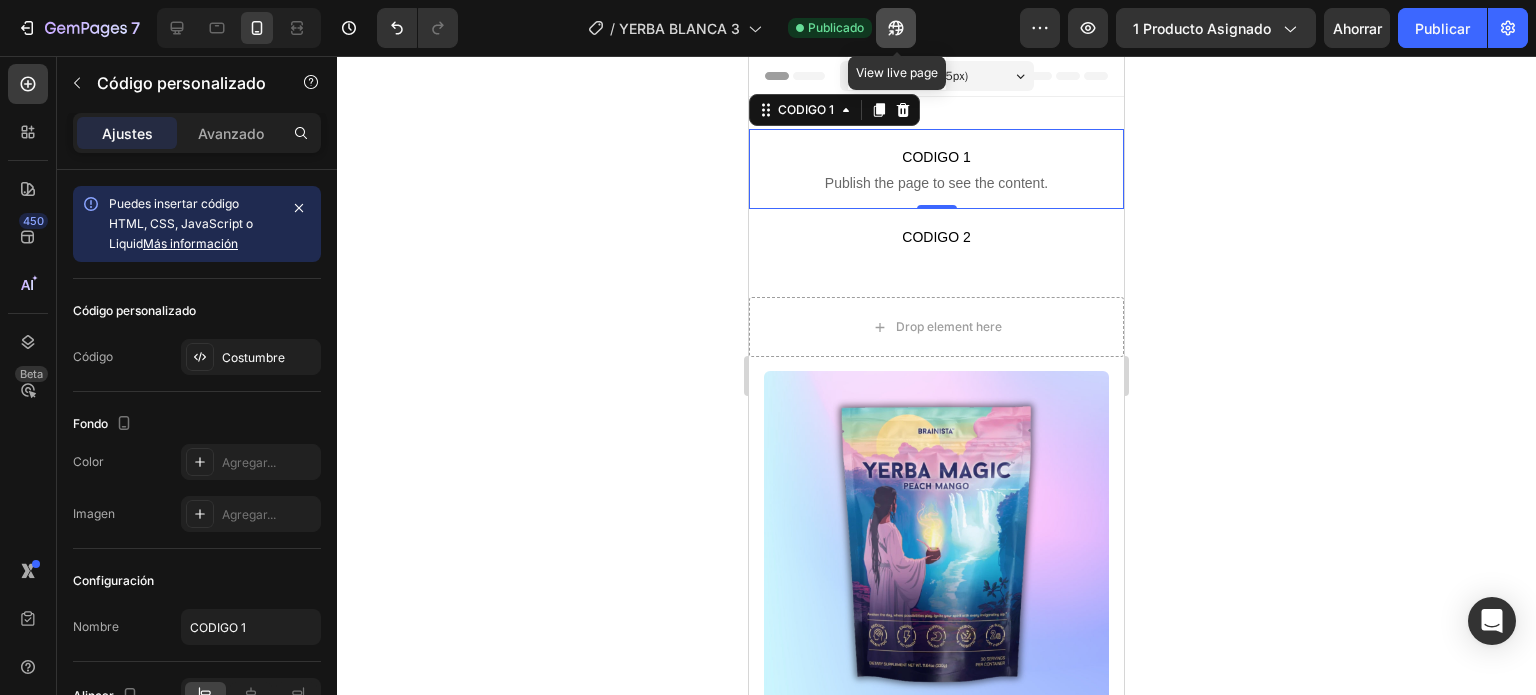 click 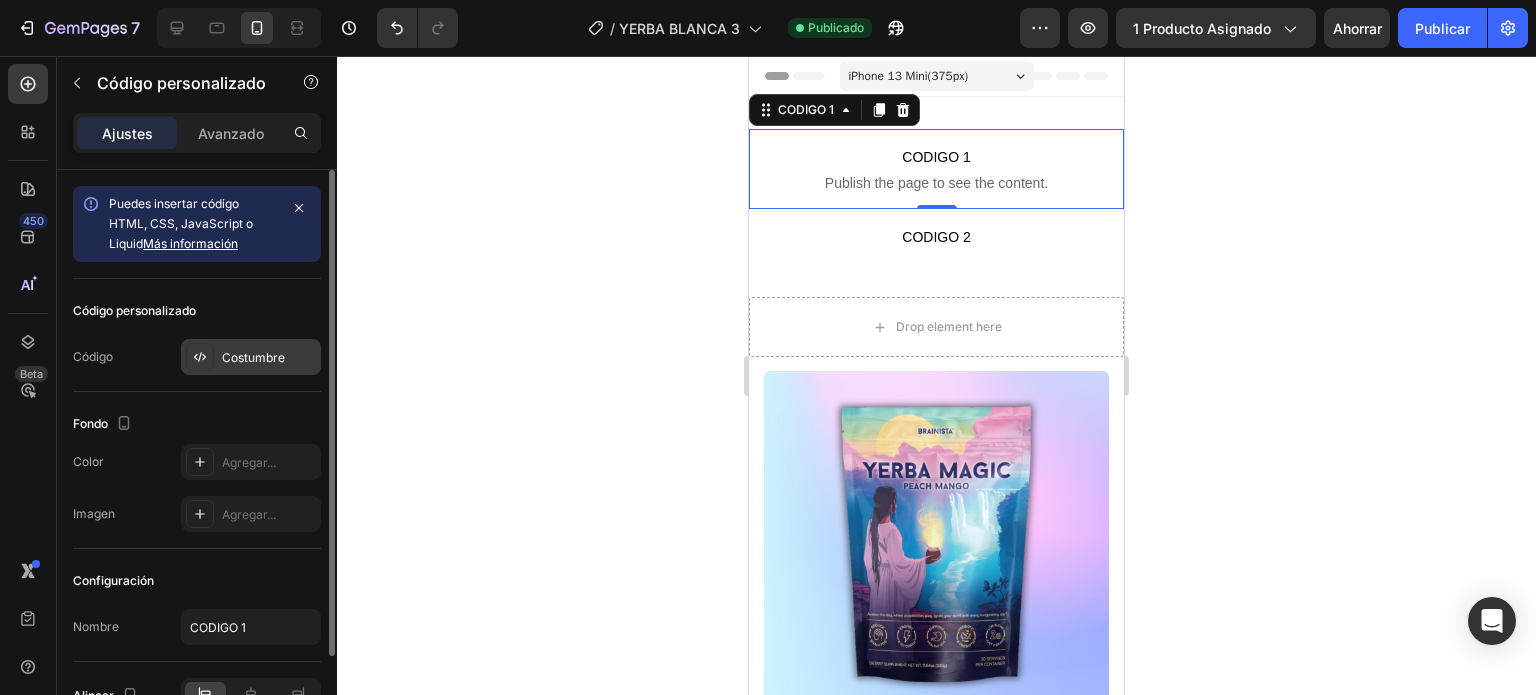 click on "Costumbre" at bounding box center [253, 357] 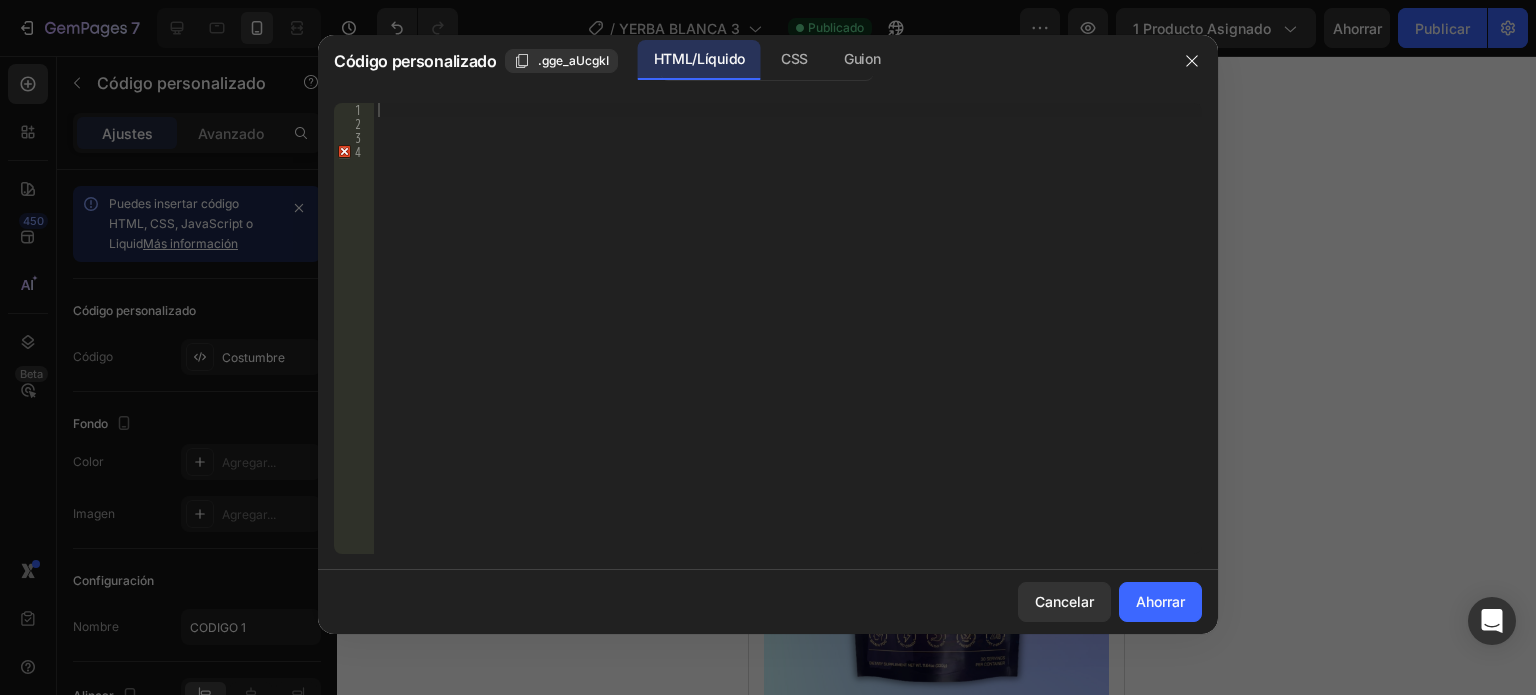 type 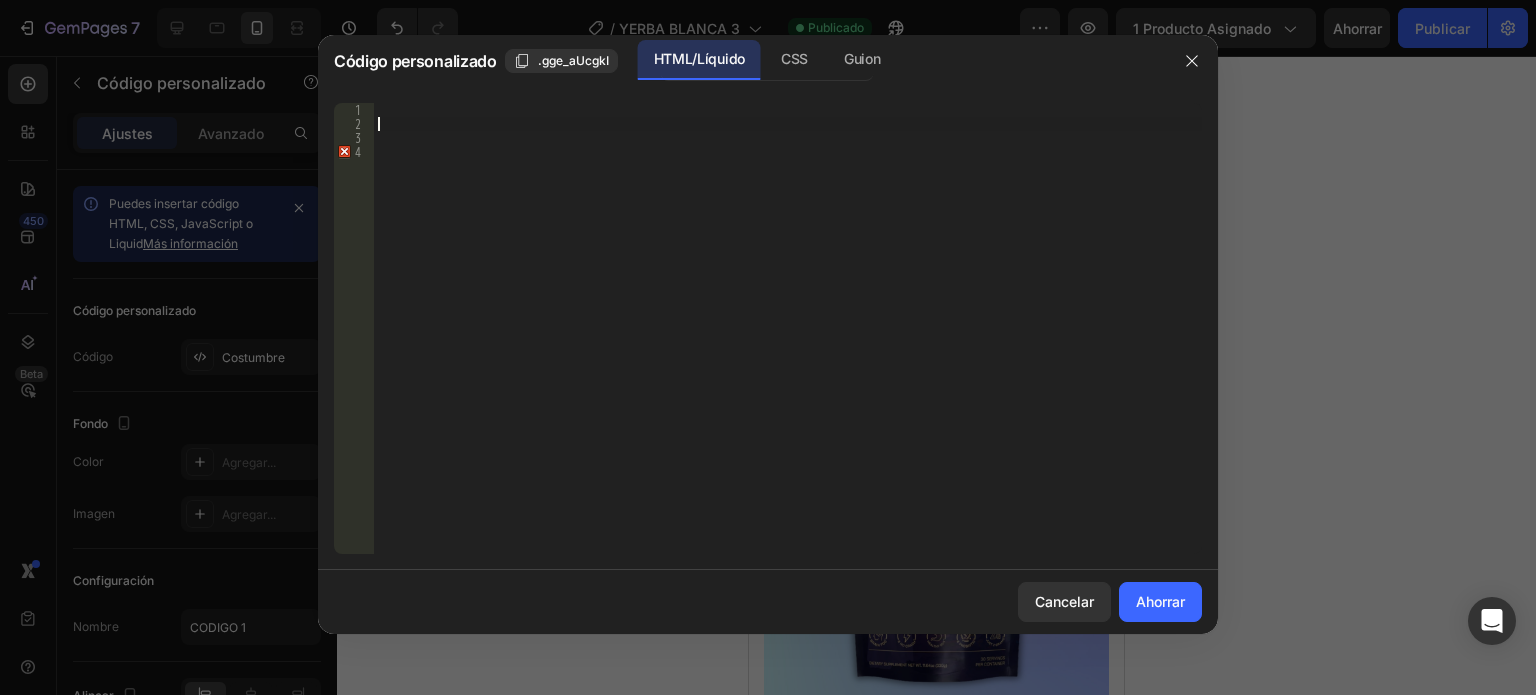click at bounding box center [788, 342] 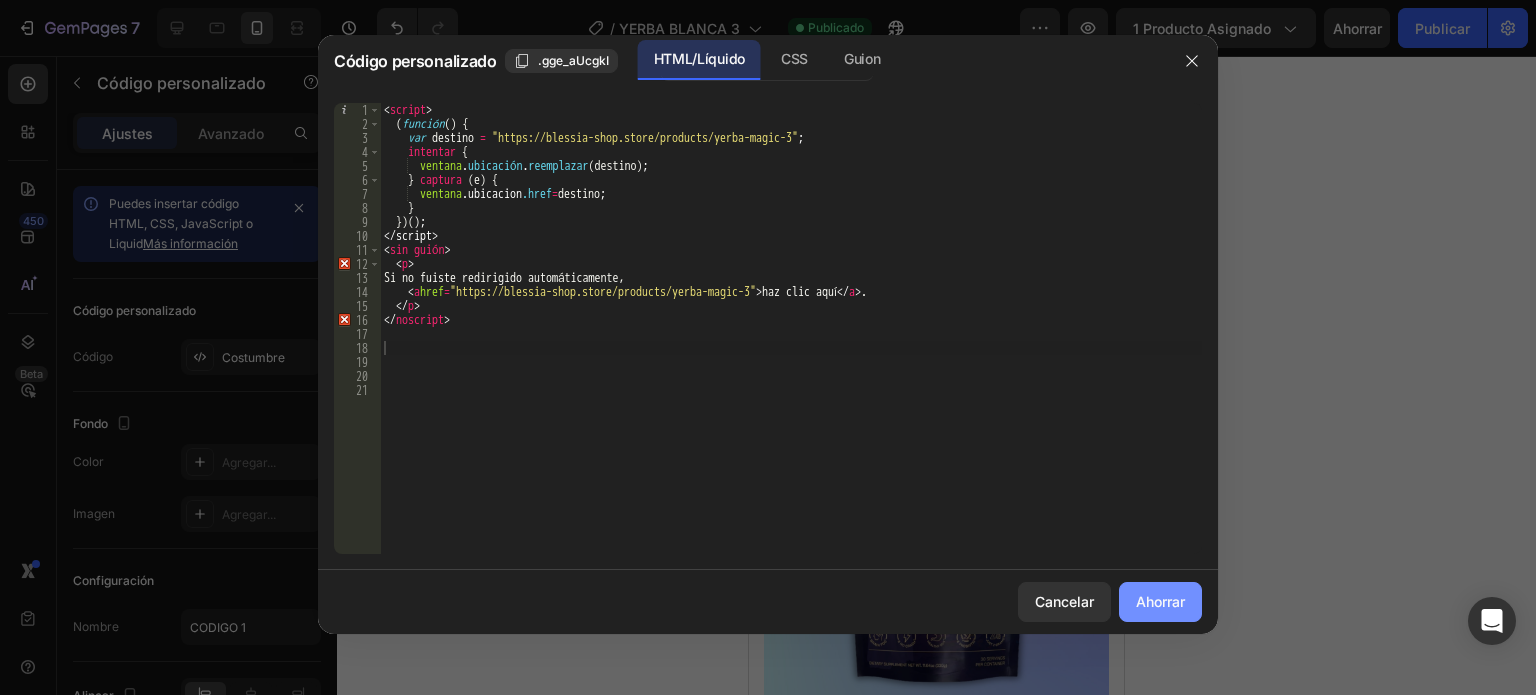 click on "Ahorrar" at bounding box center [1160, 601] 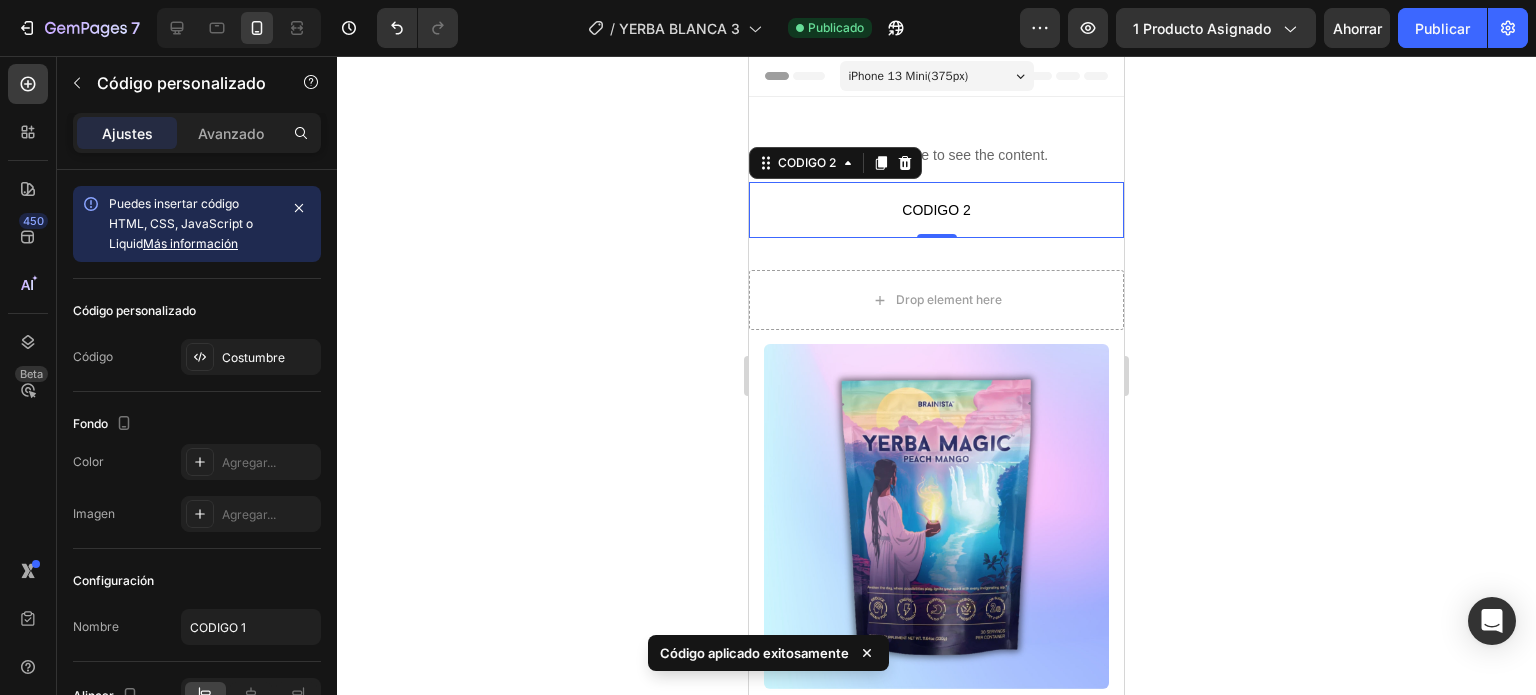 click on "CODIGO 2" at bounding box center (936, 210) 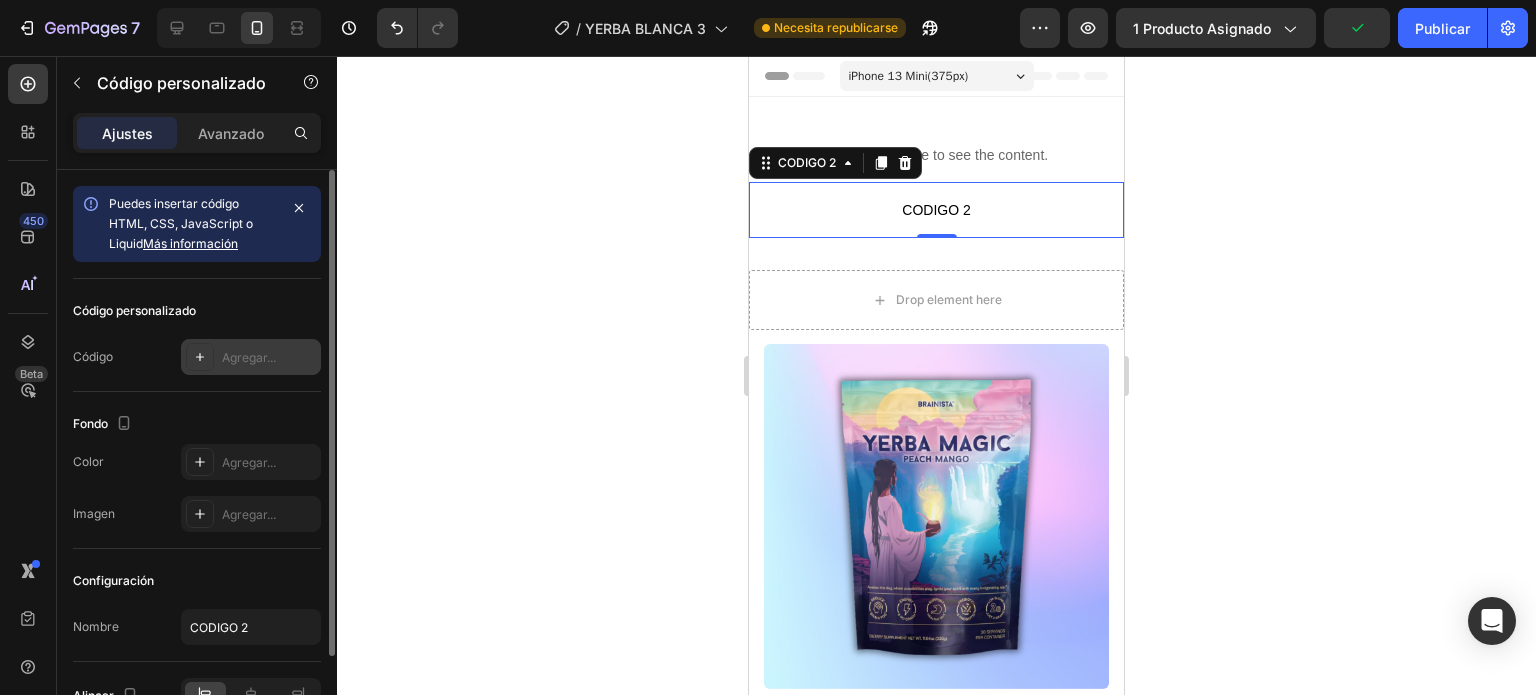 click on "Agregar..." at bounding box center [249, 357] 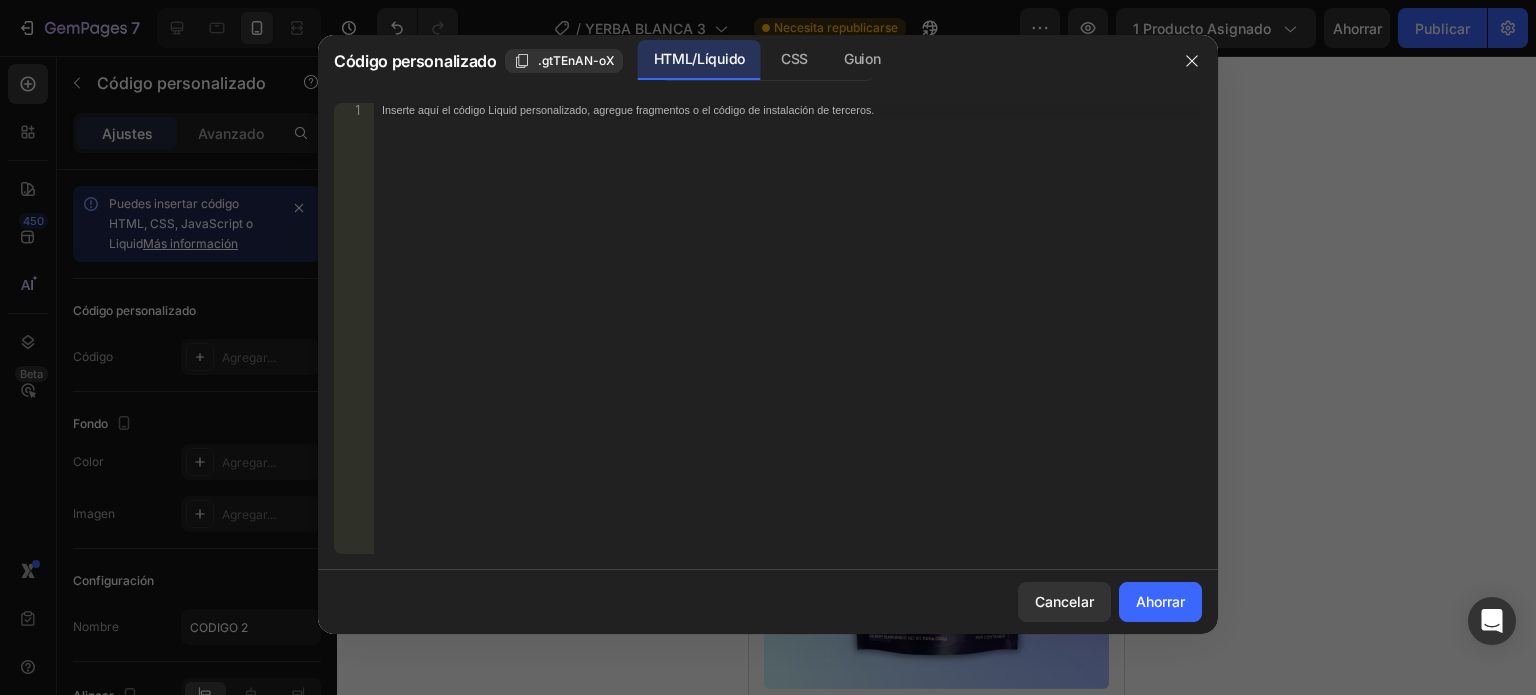 type 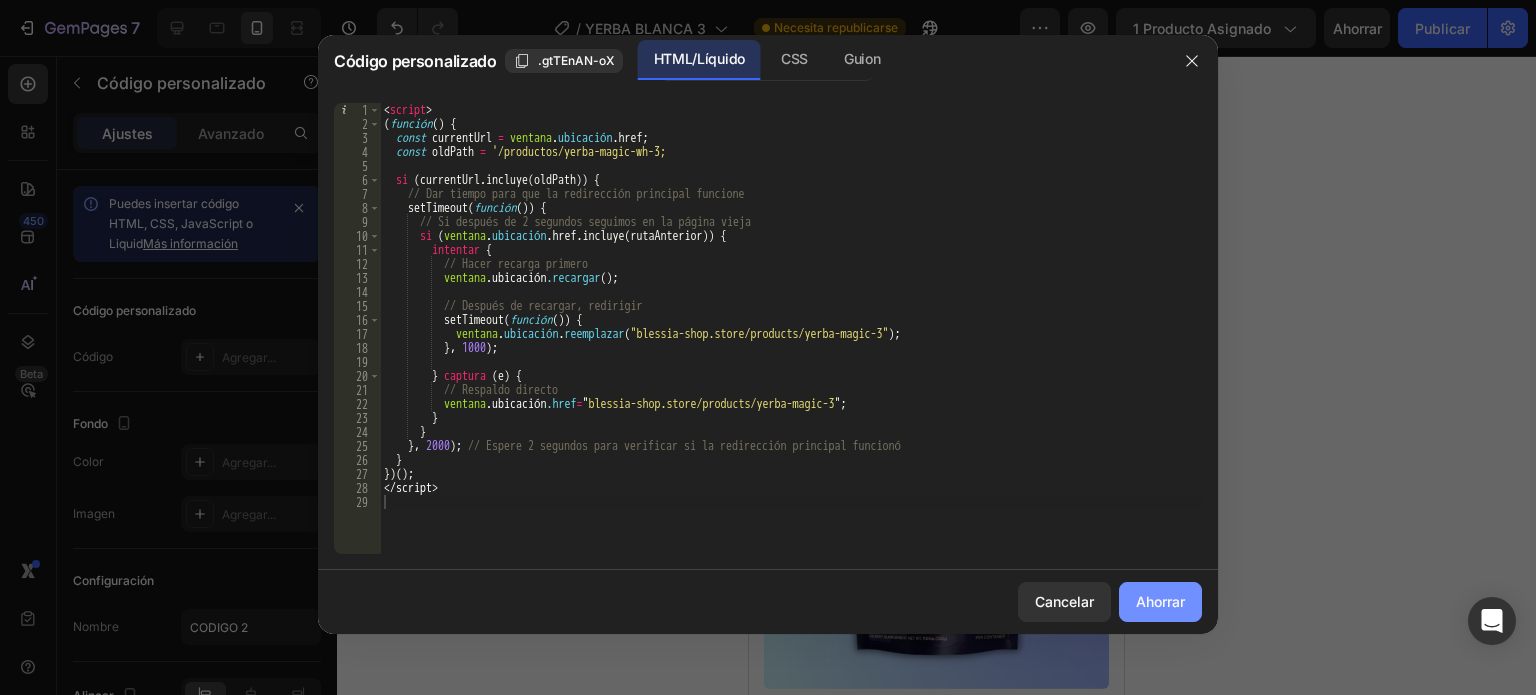 click on "Ahorrar" at bounding box center (1160, 601) 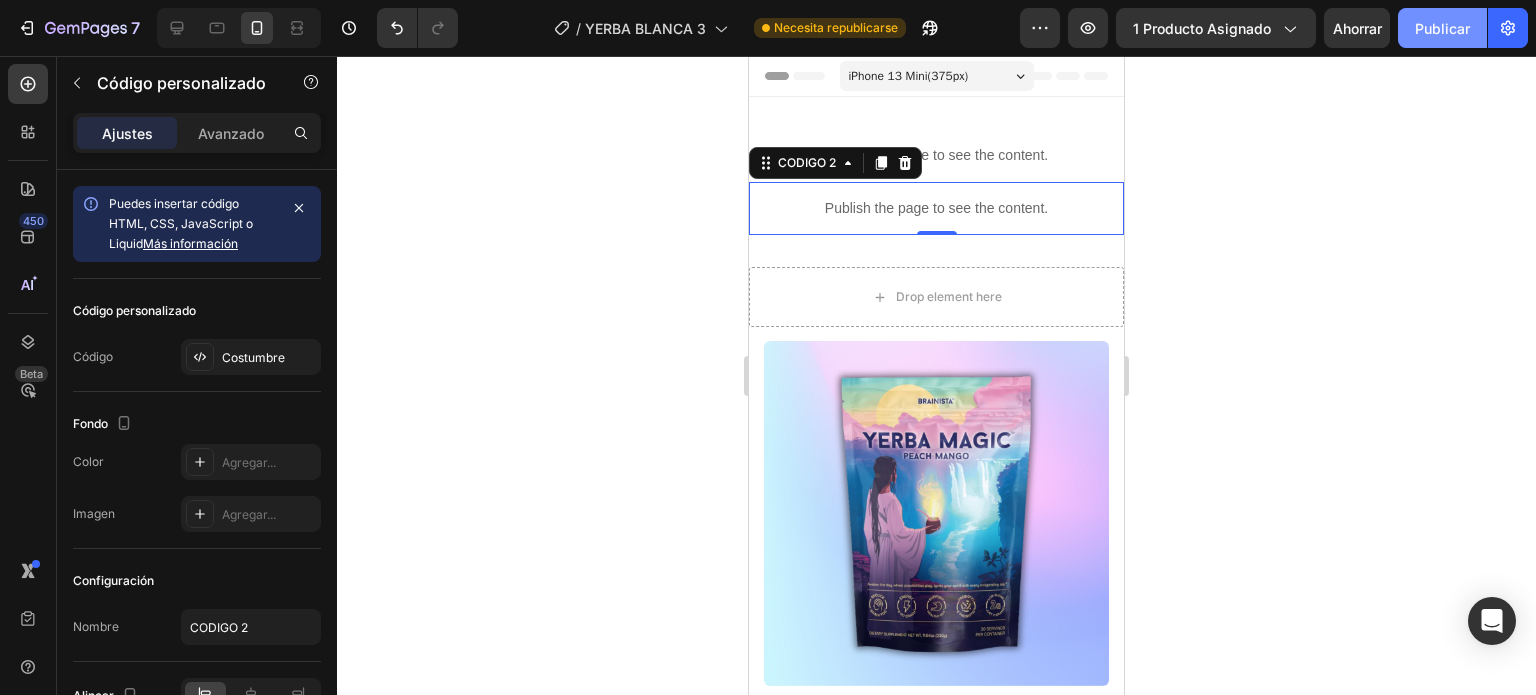 click on "Publicar" at bounding box center (1442, 28) 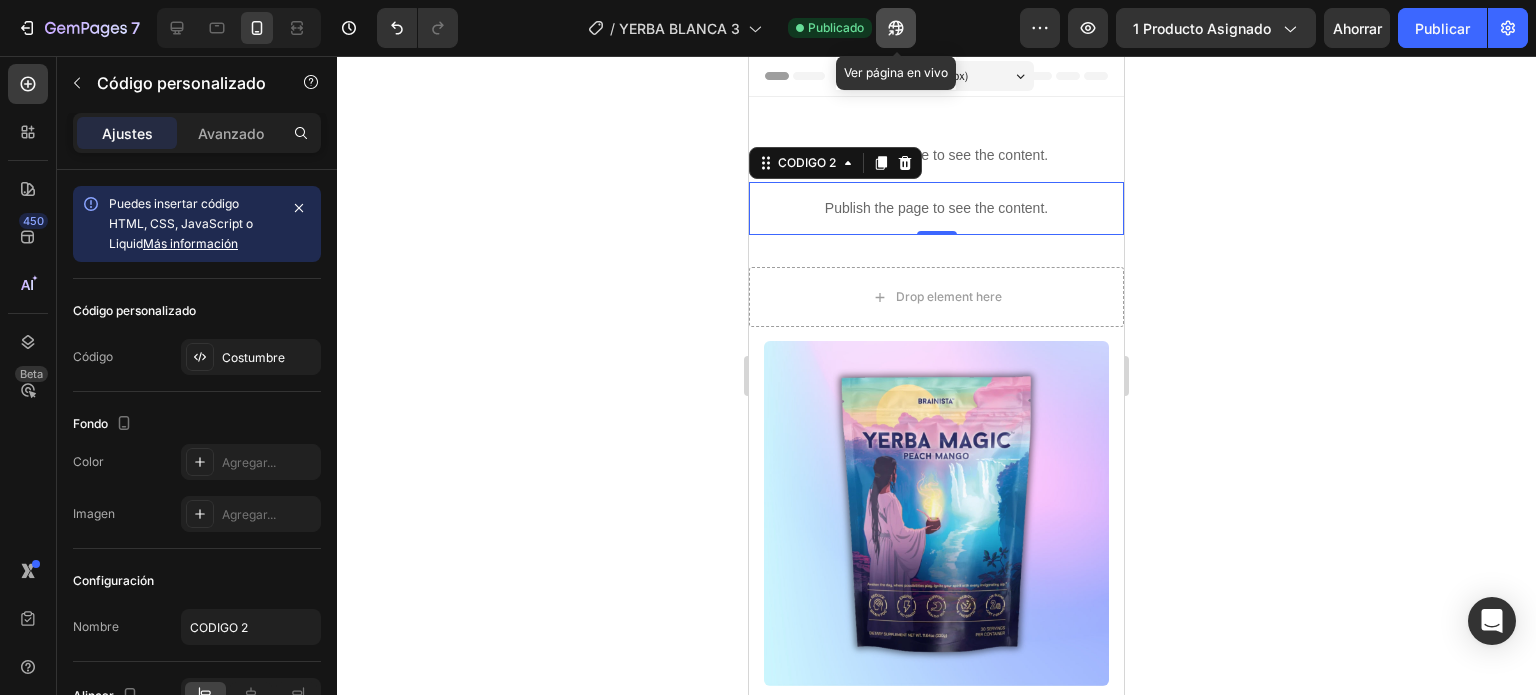 click 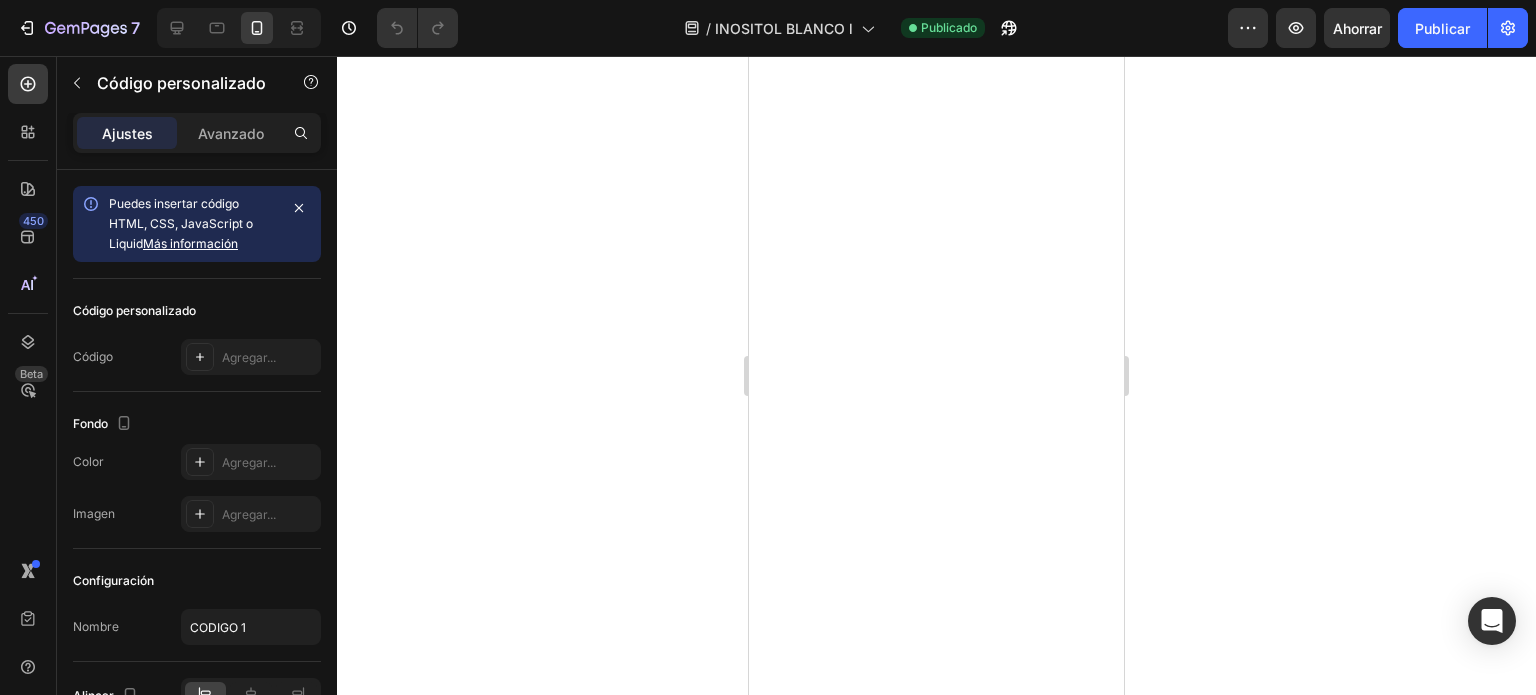 scroll, scrollTop: 0, scrollLeft: 0, axis: both 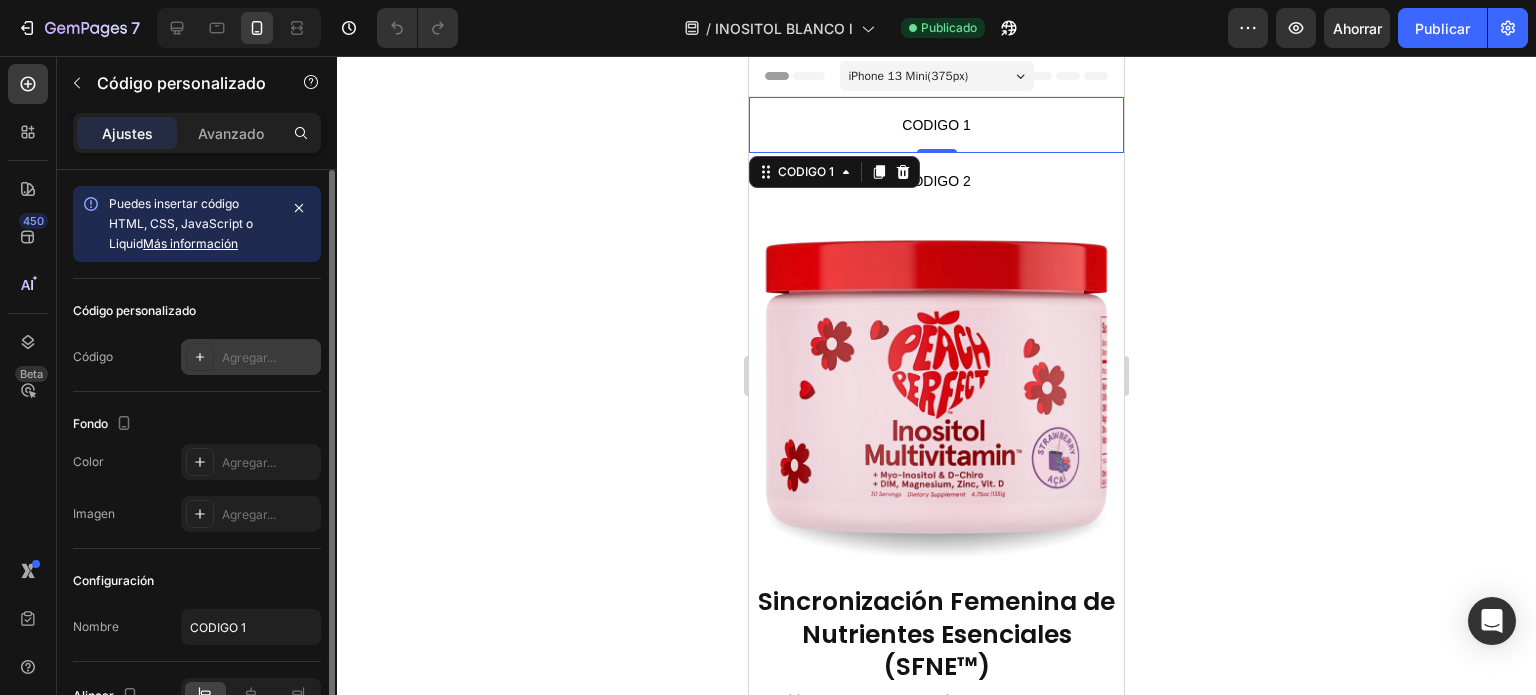 click on "Agregar..." at bounding box center (249, 357) 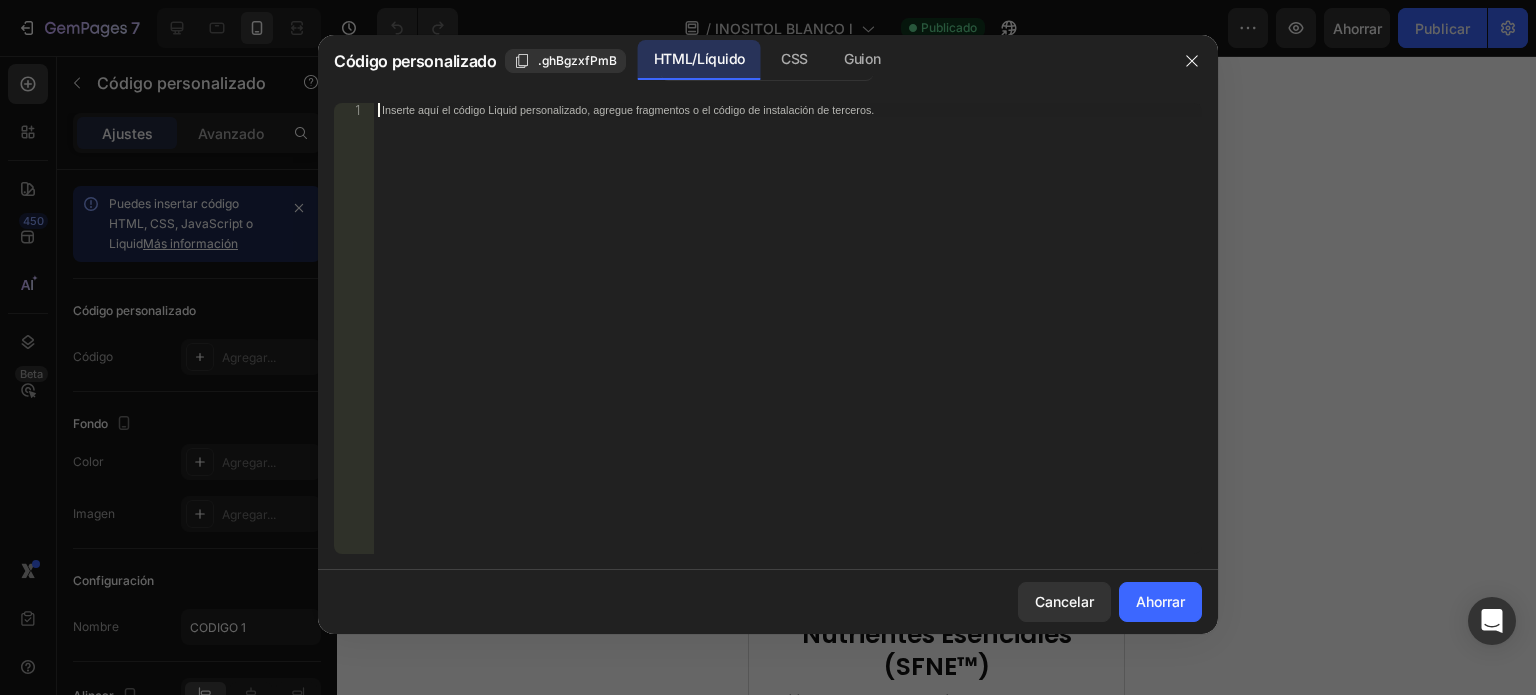 click on "Inserte aquí el código Liquid personalizado, agregue fragmentos o el código de instalación de terceros." at bounding box center (628, 109) 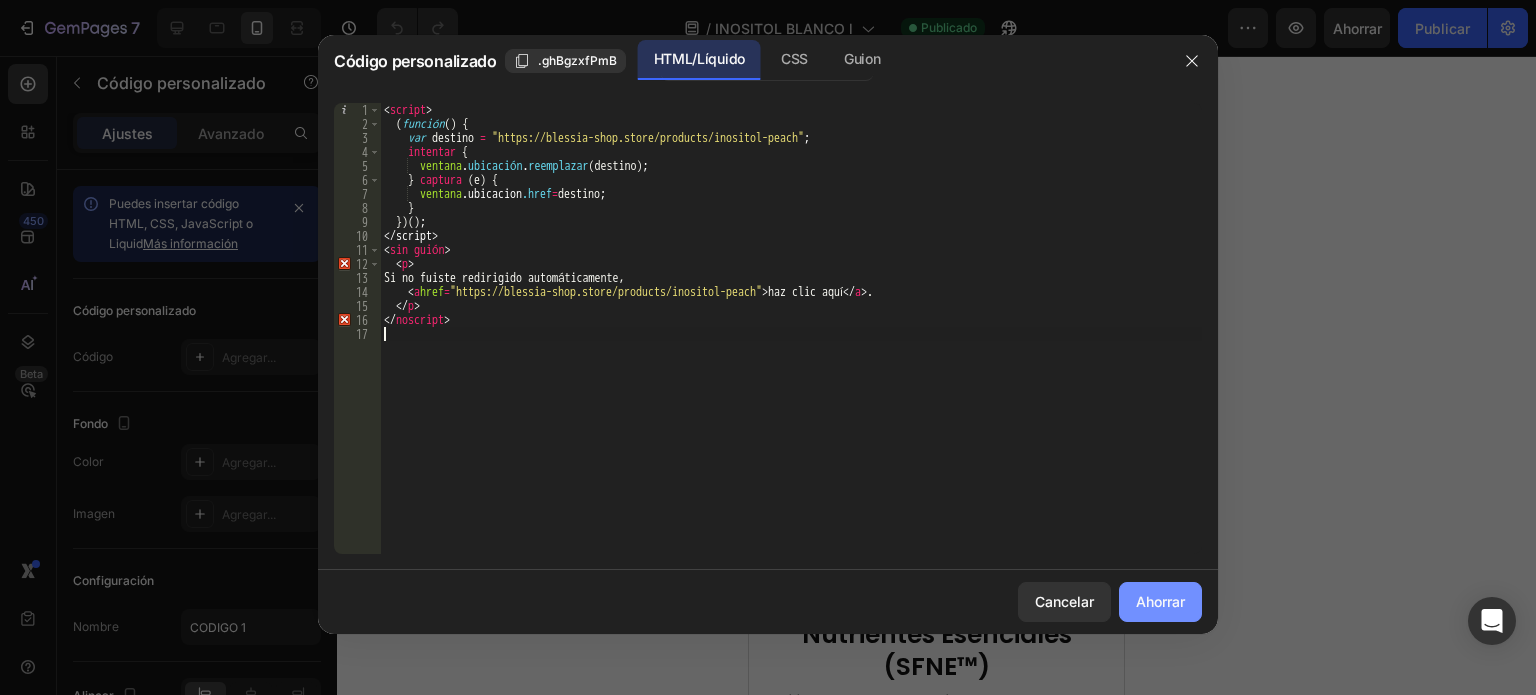 click on "Ahorrar" 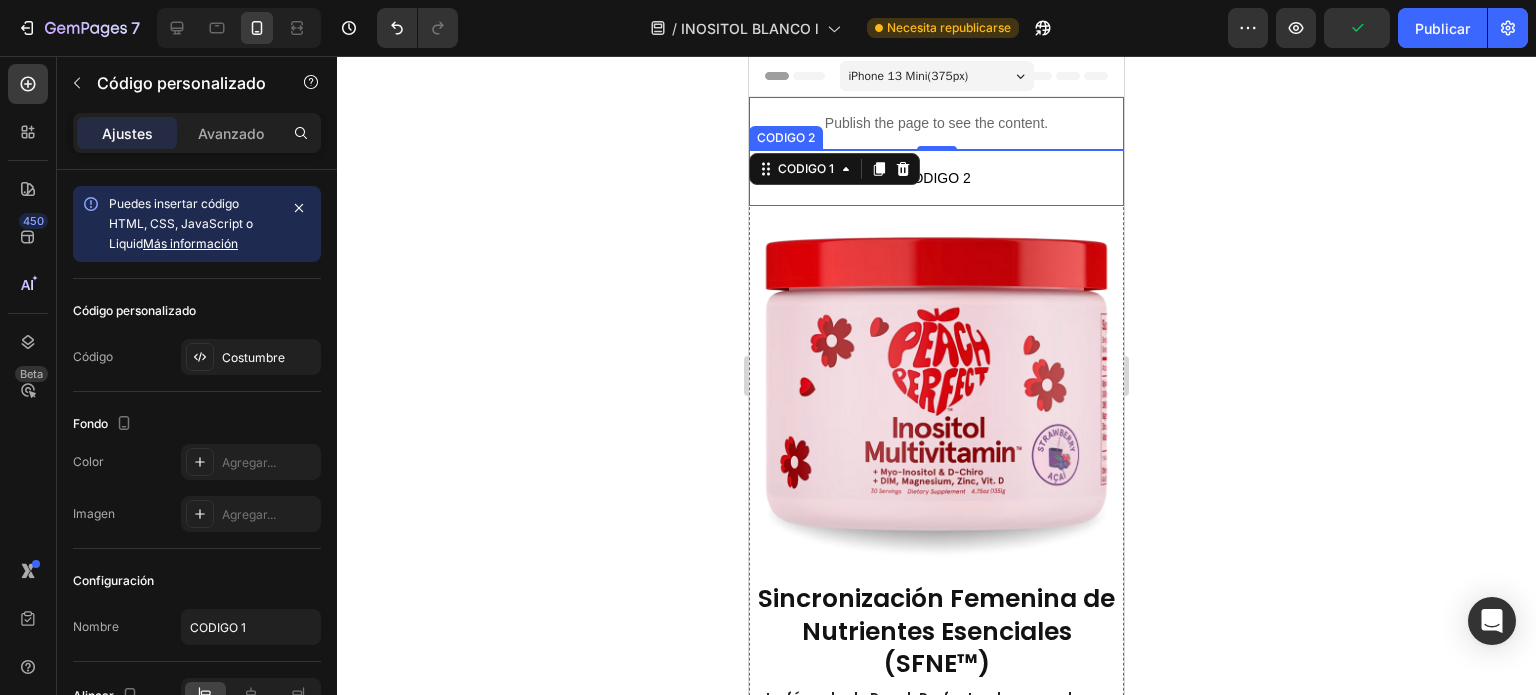 click on "CODIGO 2" at bounding box center [936, 178] 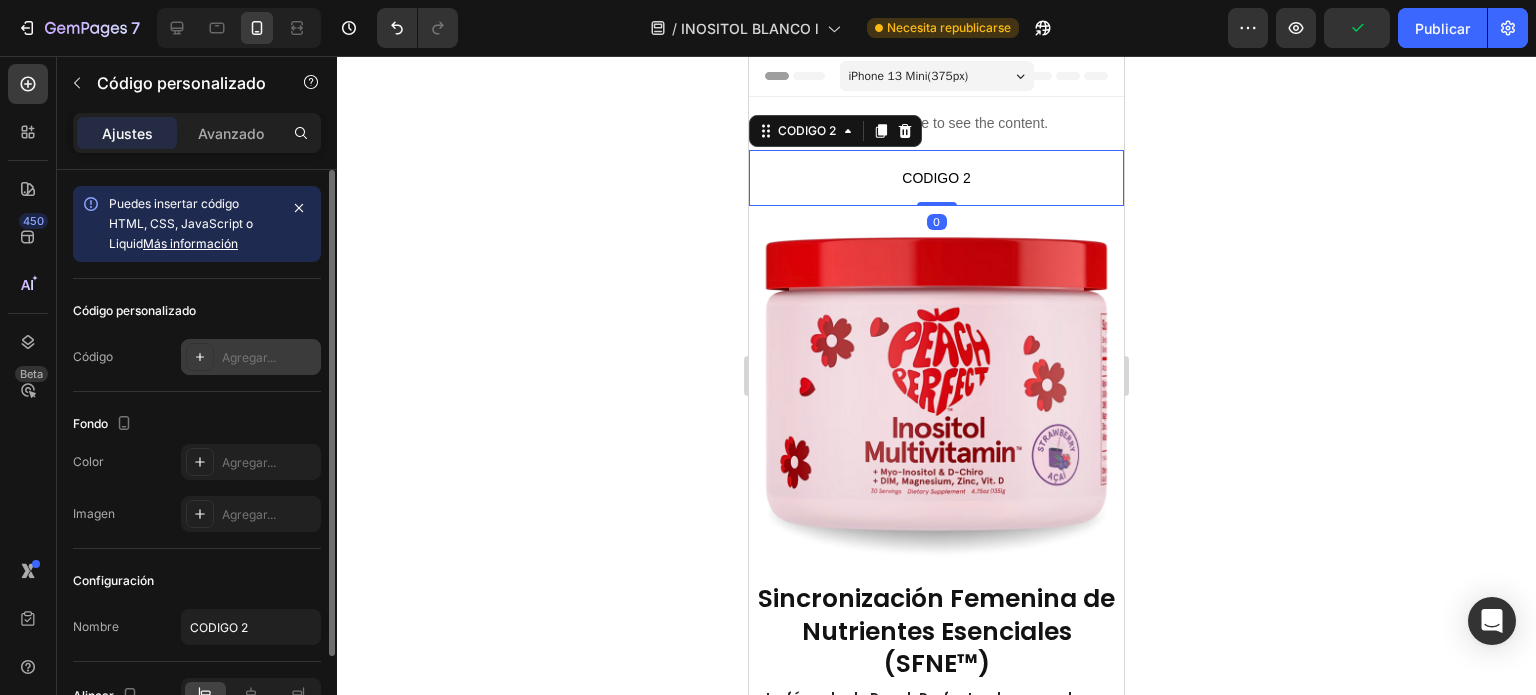 click on "Agregar..." at bounding box center [249, 357] 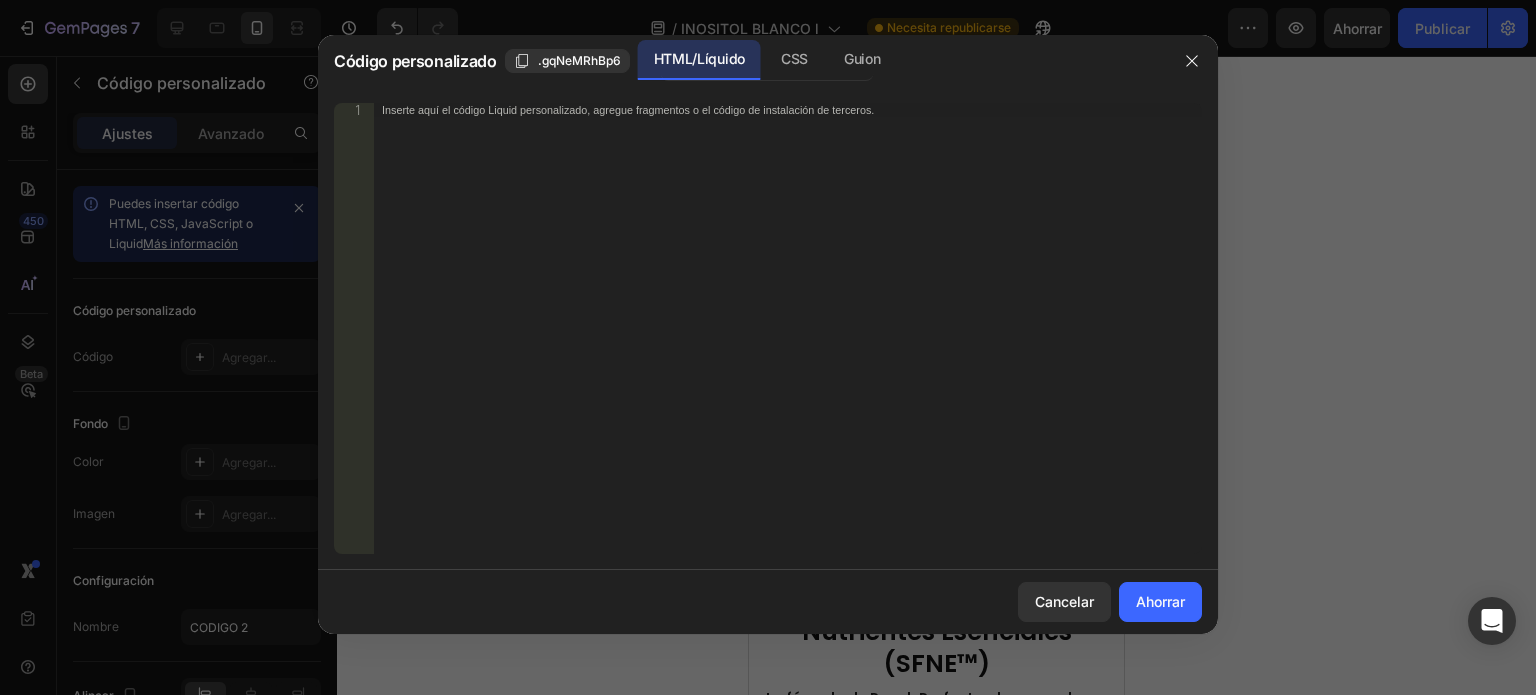 click on "Inserte aquí el código Liquid personalizado, agregue fragmentos o el código de instalación de terceros." at bounding box center (628, 109) 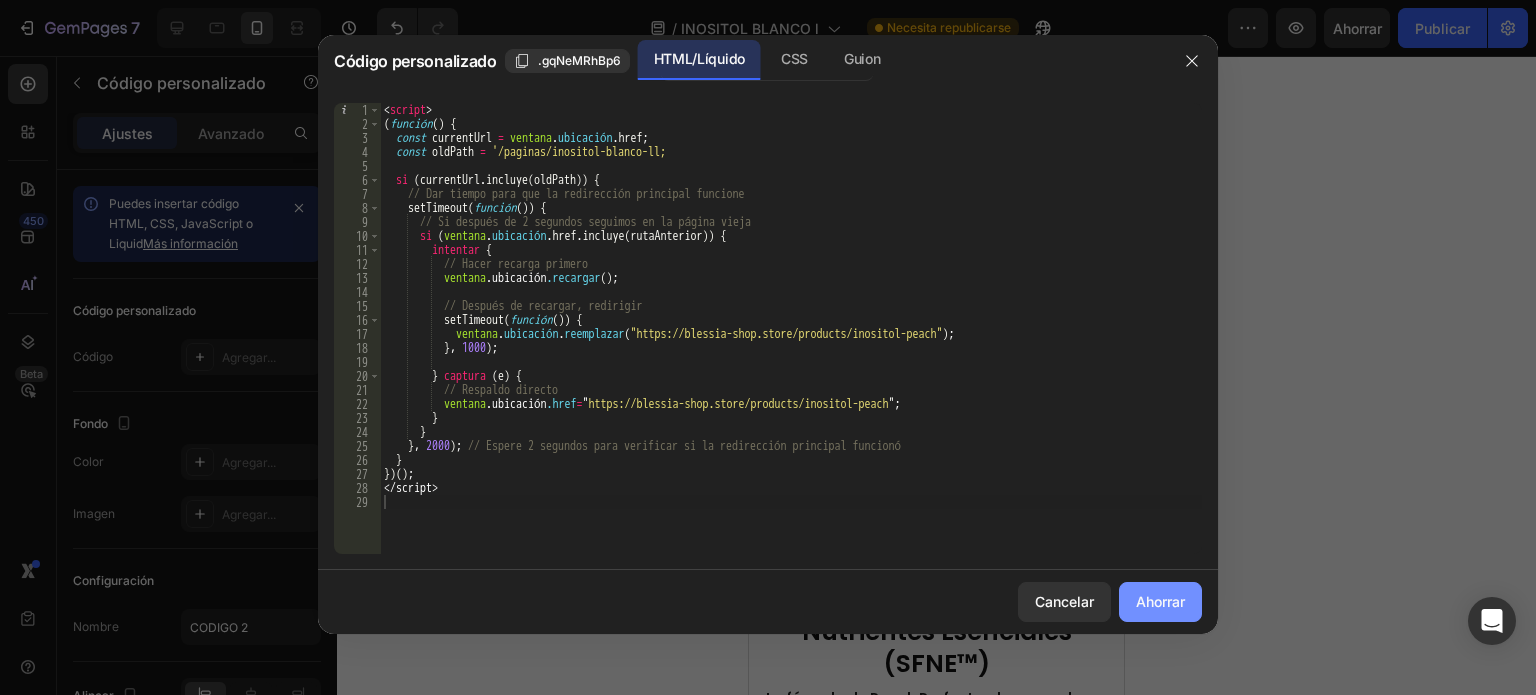 click on "Ahorrar" 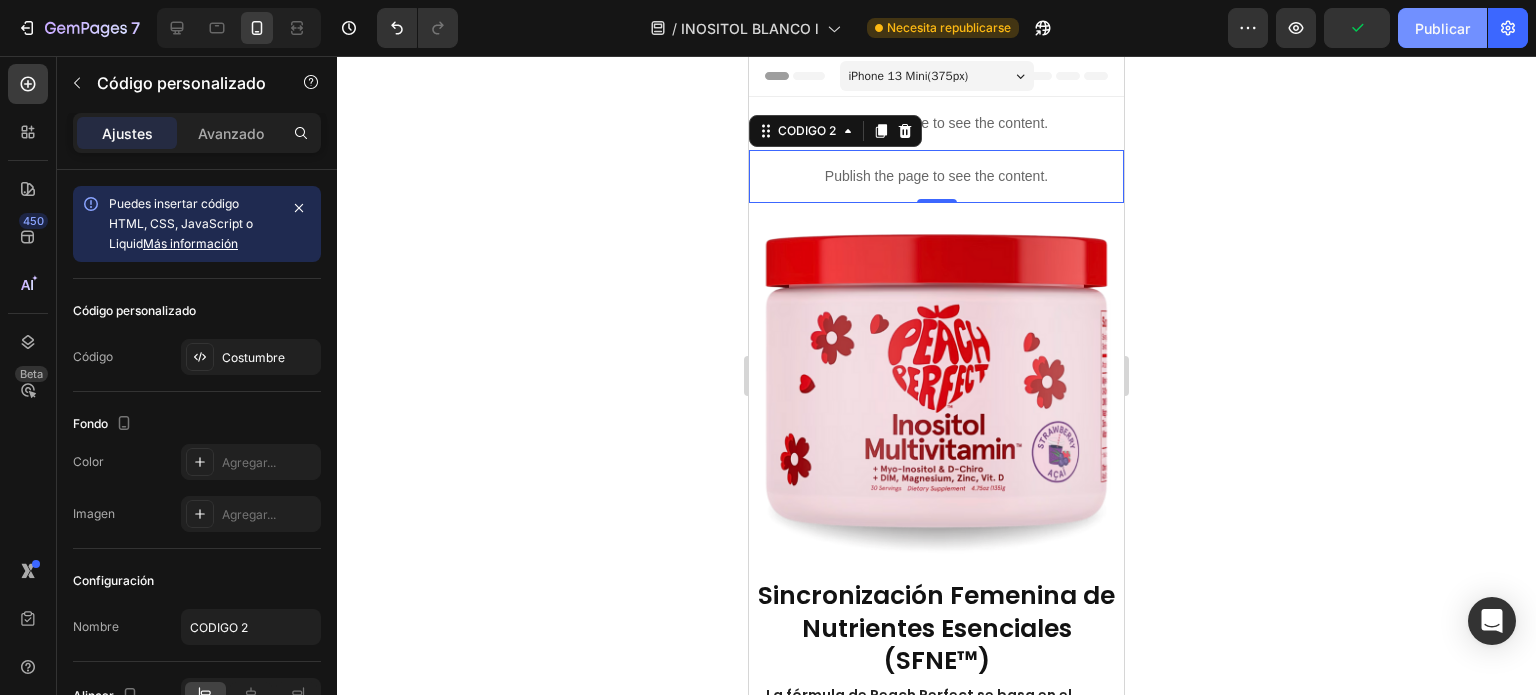 click on "Publicar" at bounding box center [1442, 28] 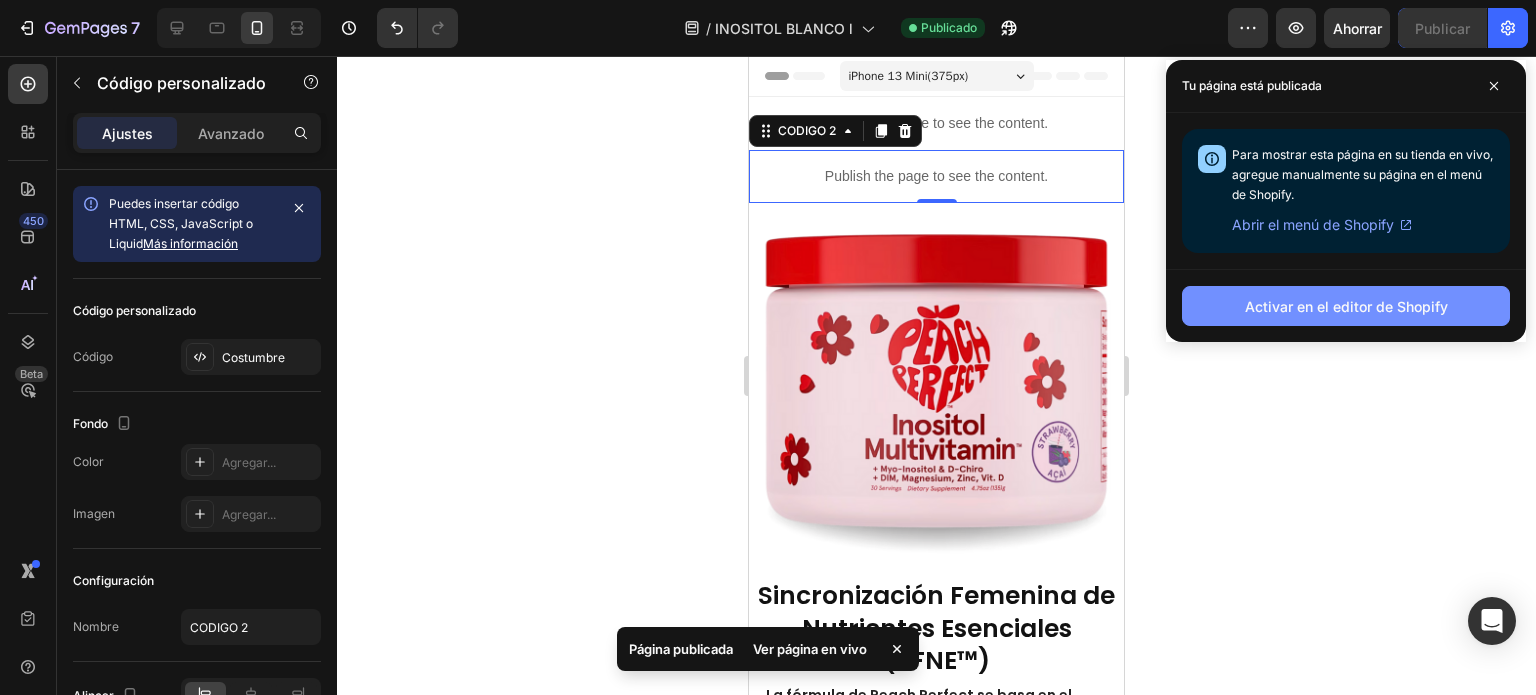 click on "Activar en el editor de Shopify" at bounding box center (1346, 306) 